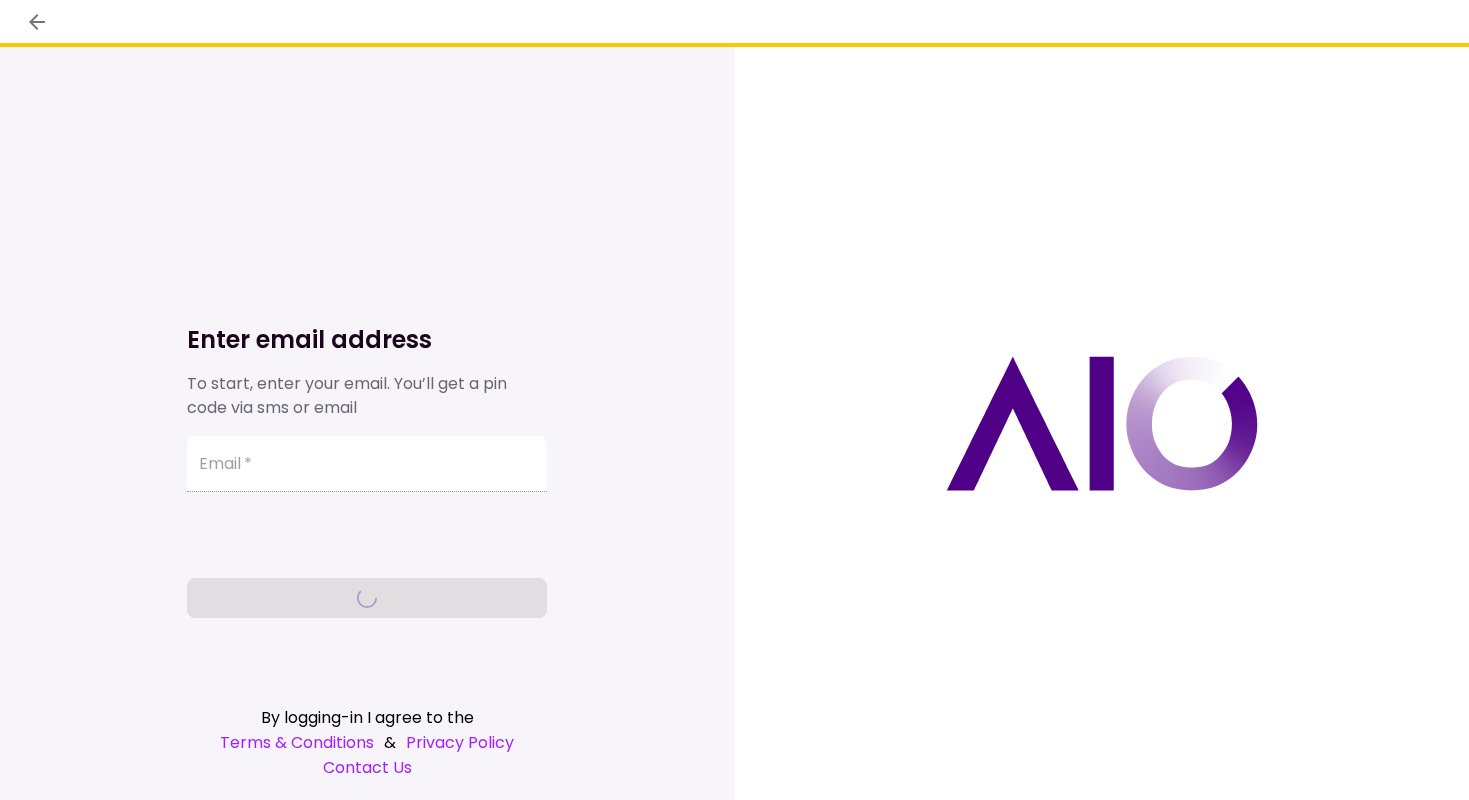 scroll, scrollTop: 0, scrollLeft: 0, axis: both 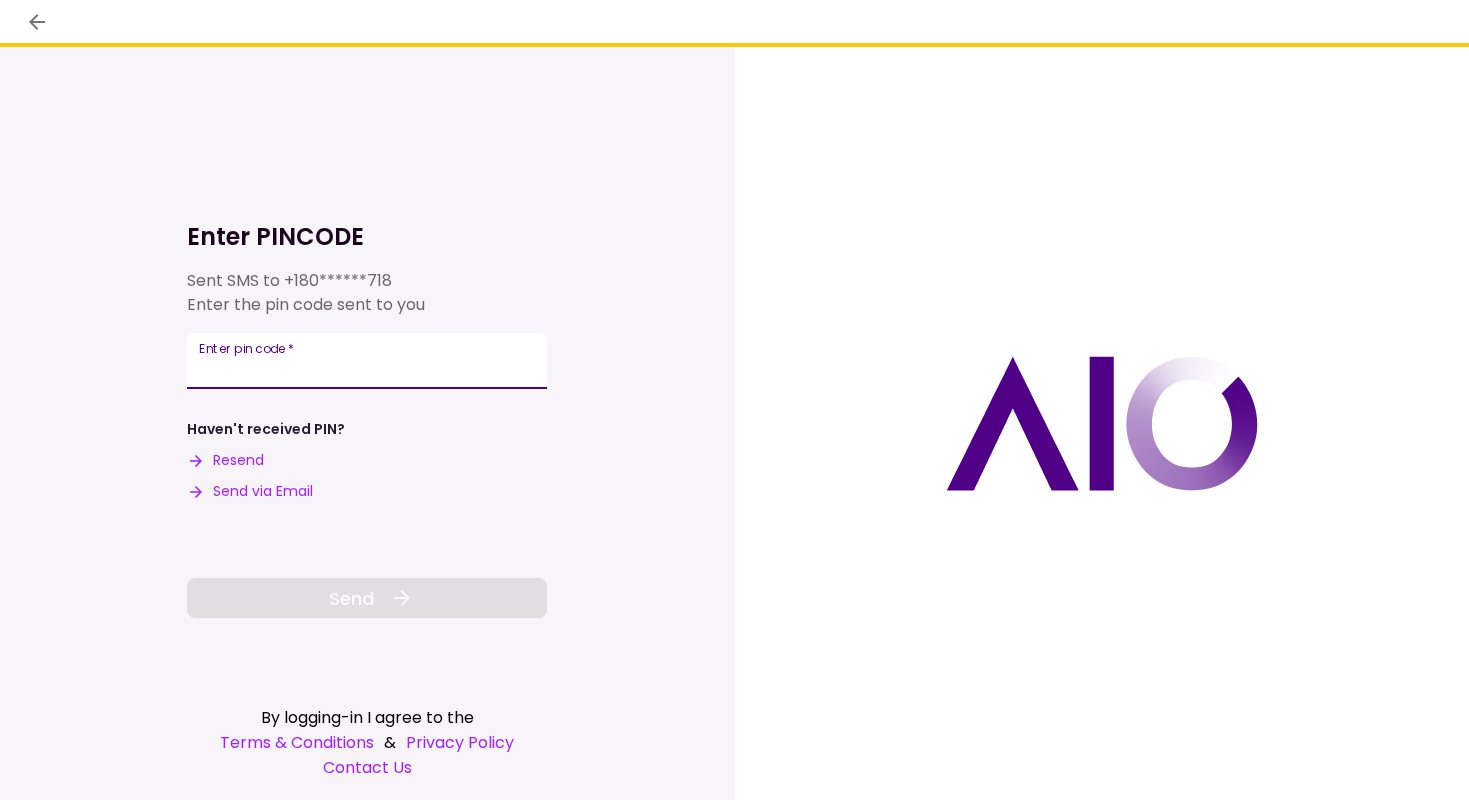 click on "Enter pin code   *" at bounding box center [367, 361] 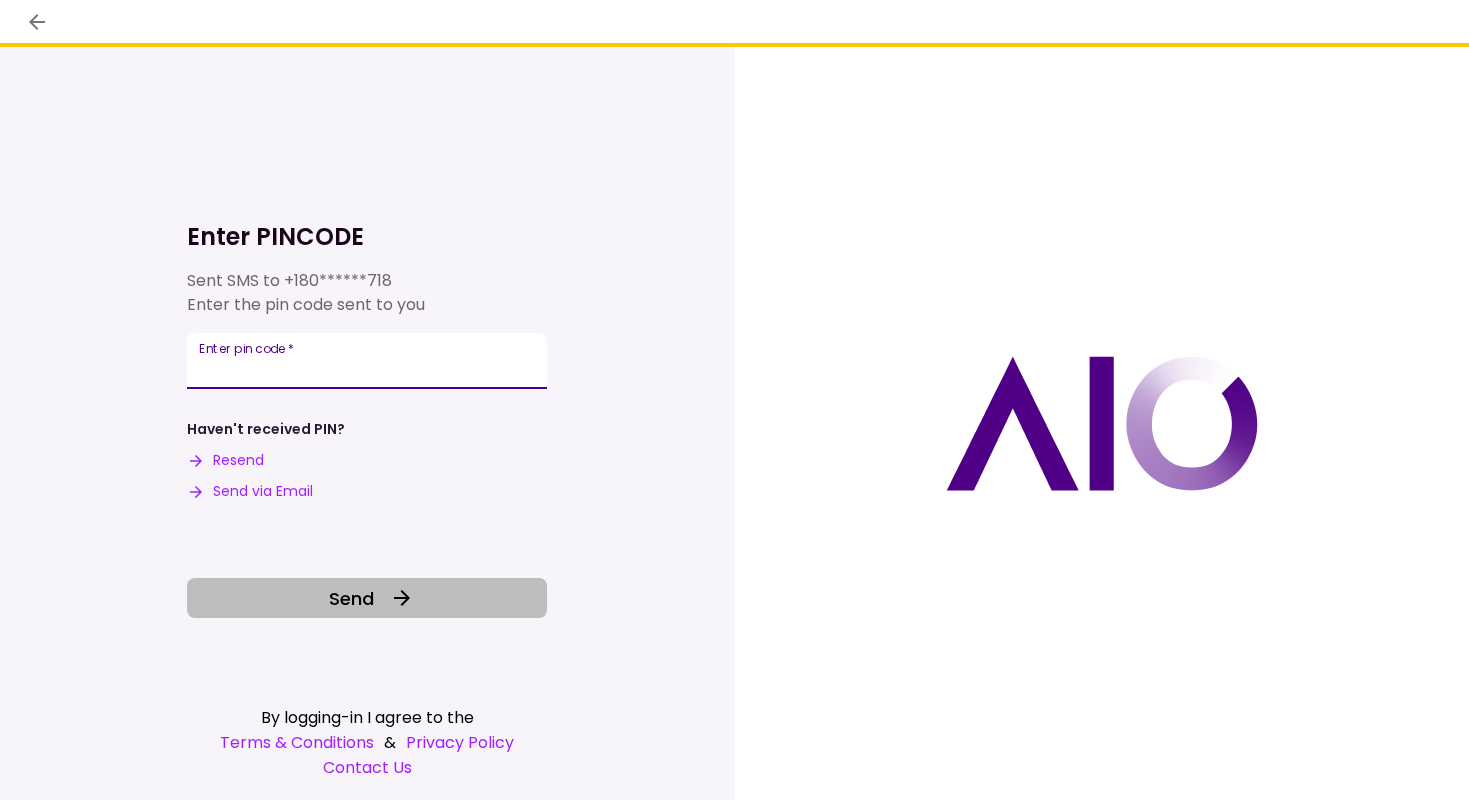 type on "******" 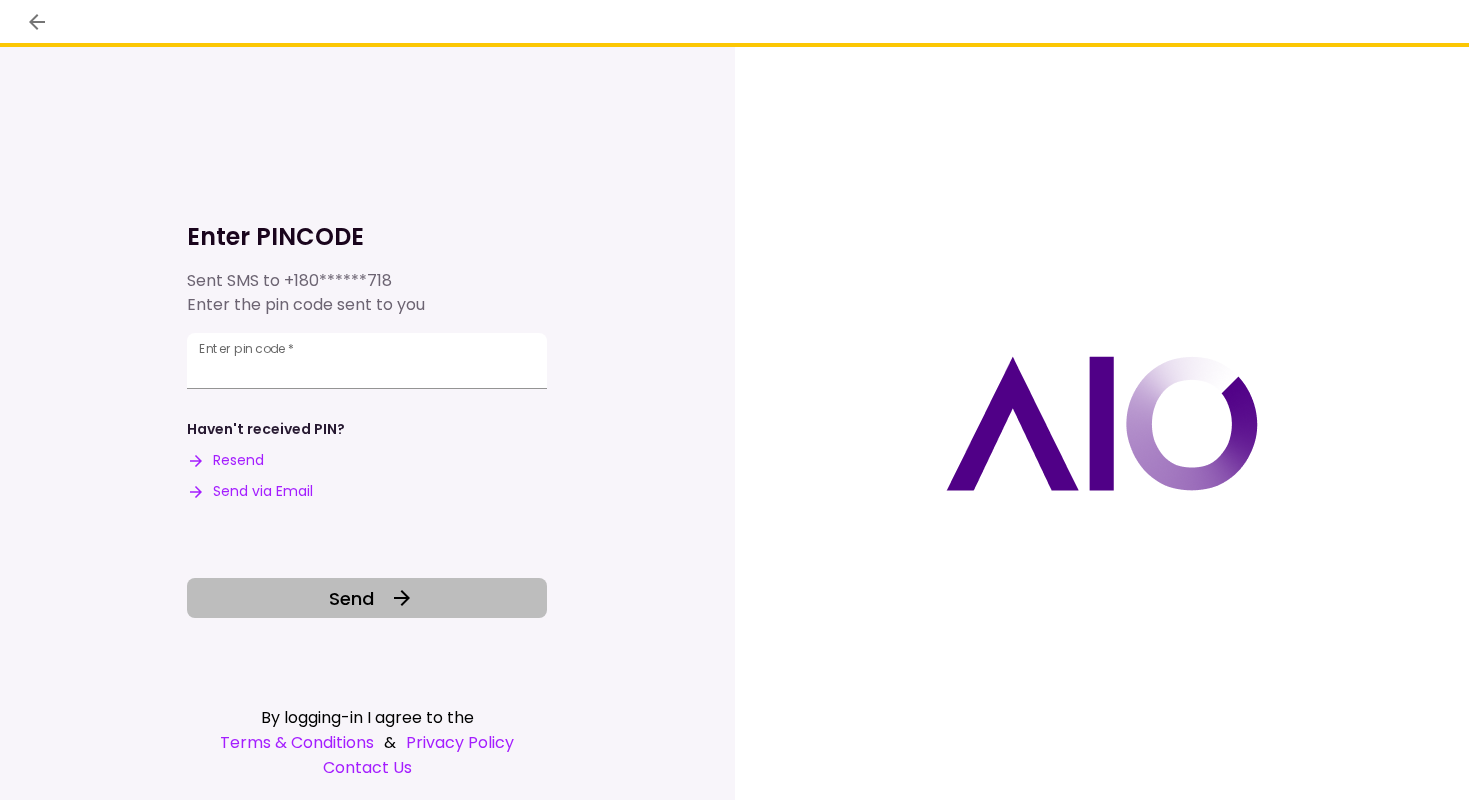 click on "Send" at bounding box center [351, 598] 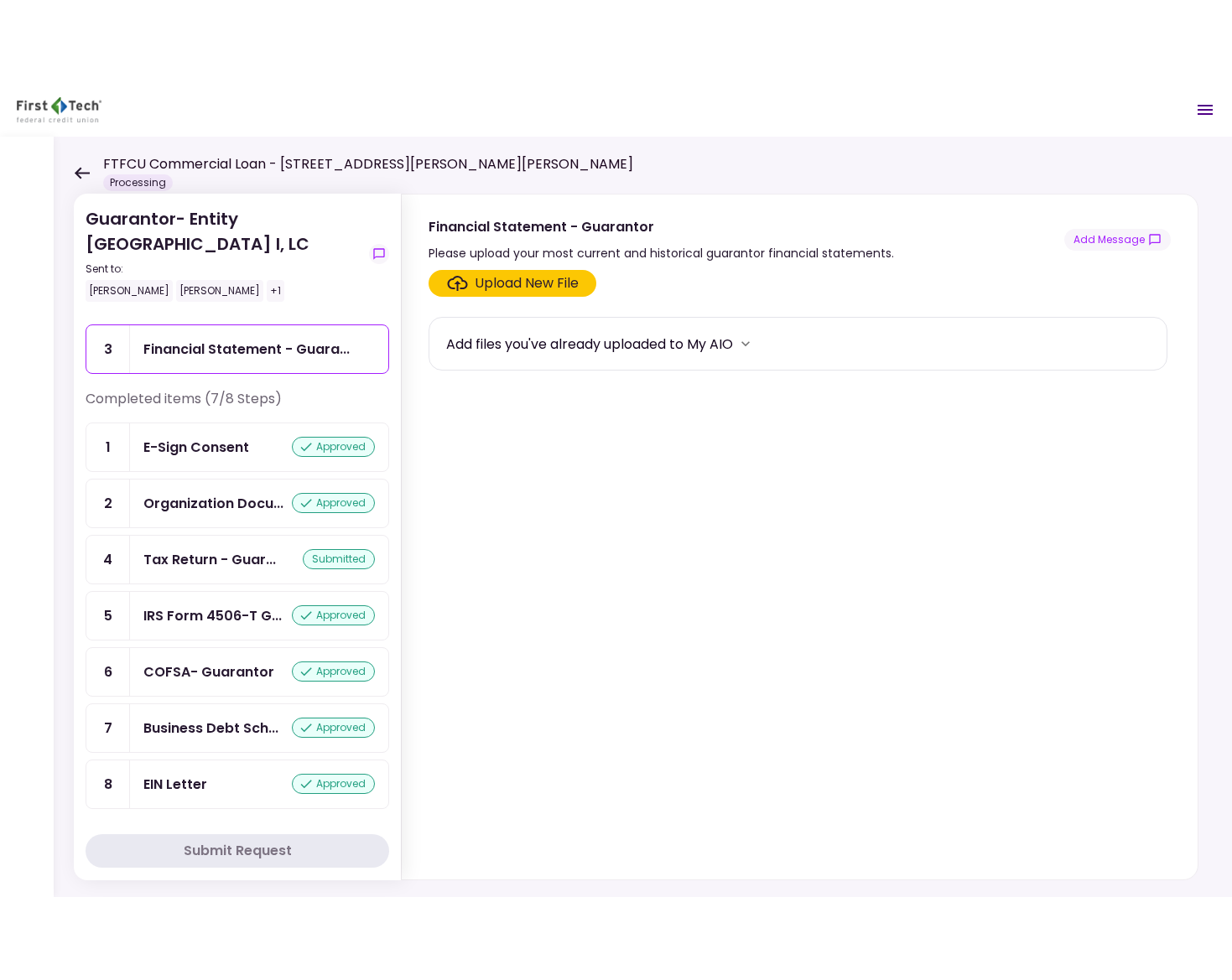 scroll, scrollTop: 0, scrollLeft: 0, axis: both 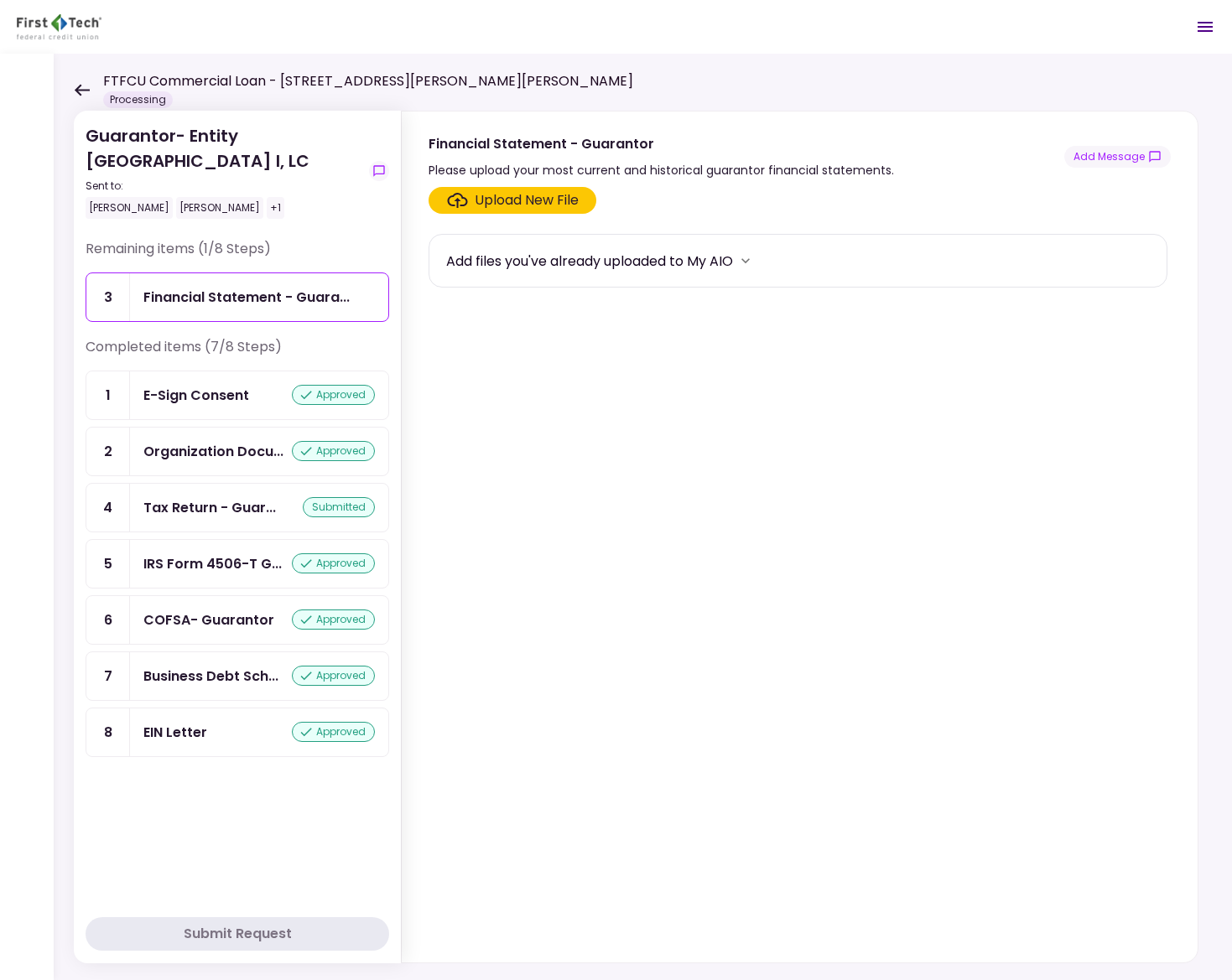 click 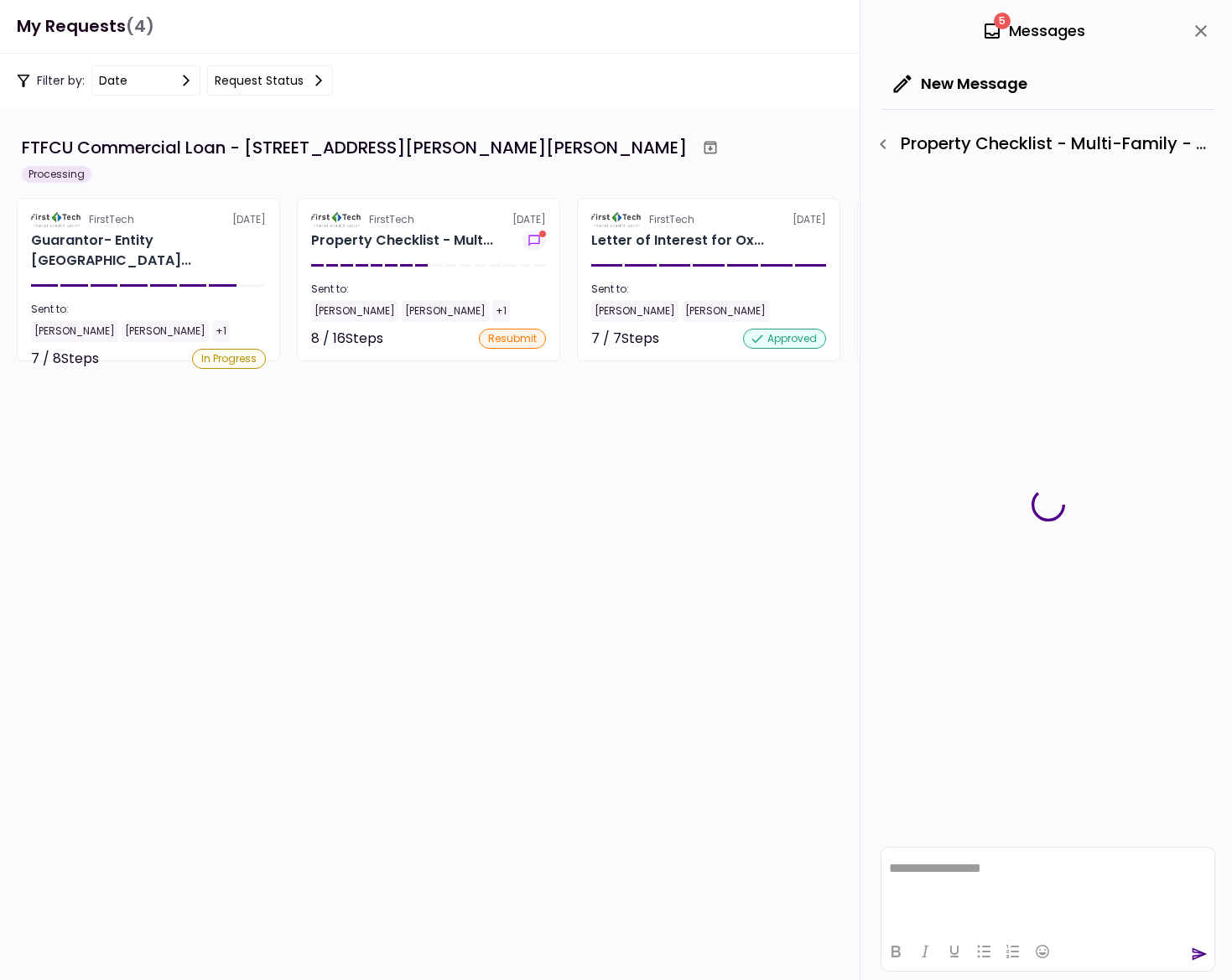 scroll, scrollTop: 0, scrollLeft: 0, axis: both 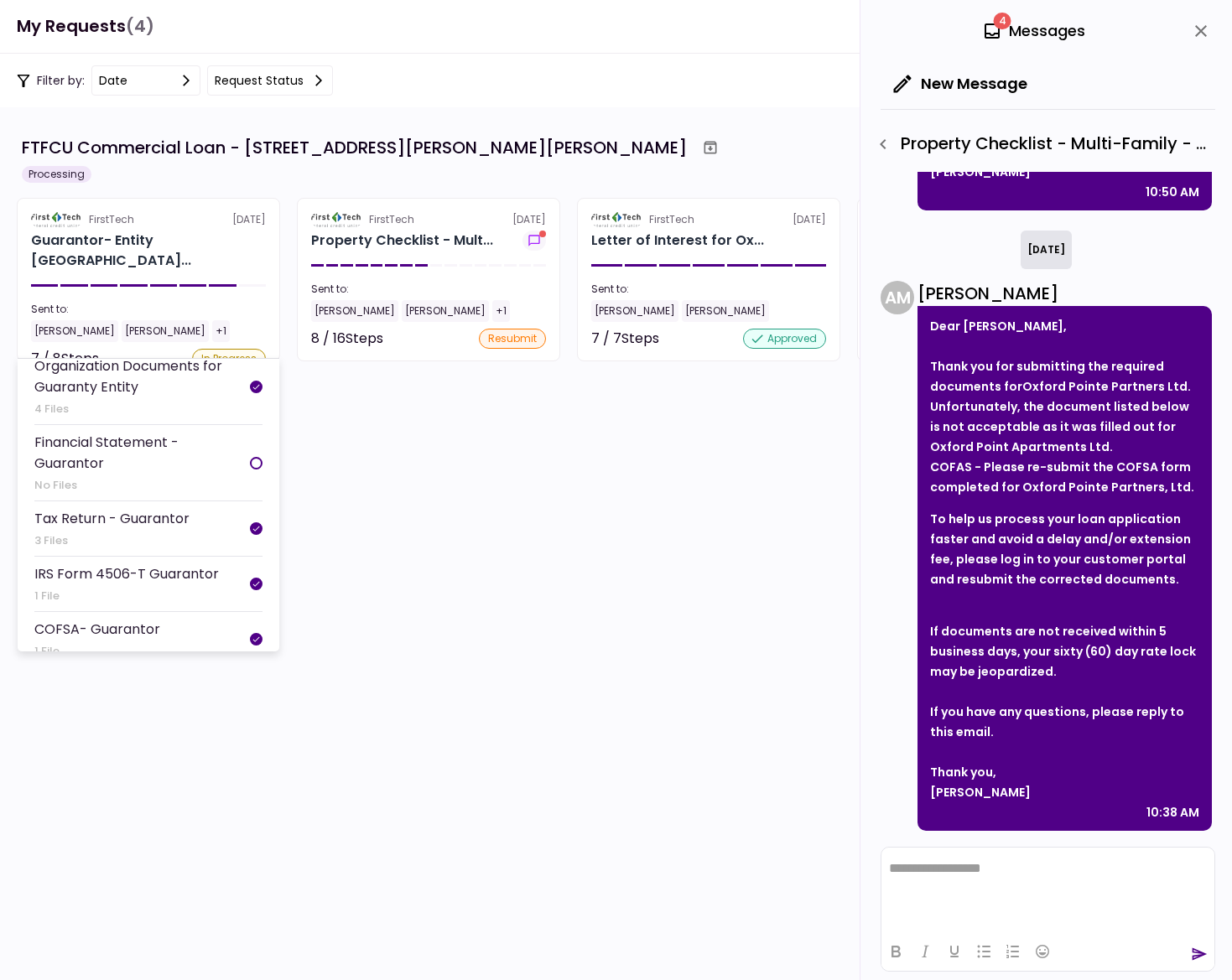click on "Tax Return - Guarantor 3 Files" at bounding box center (112, 528) 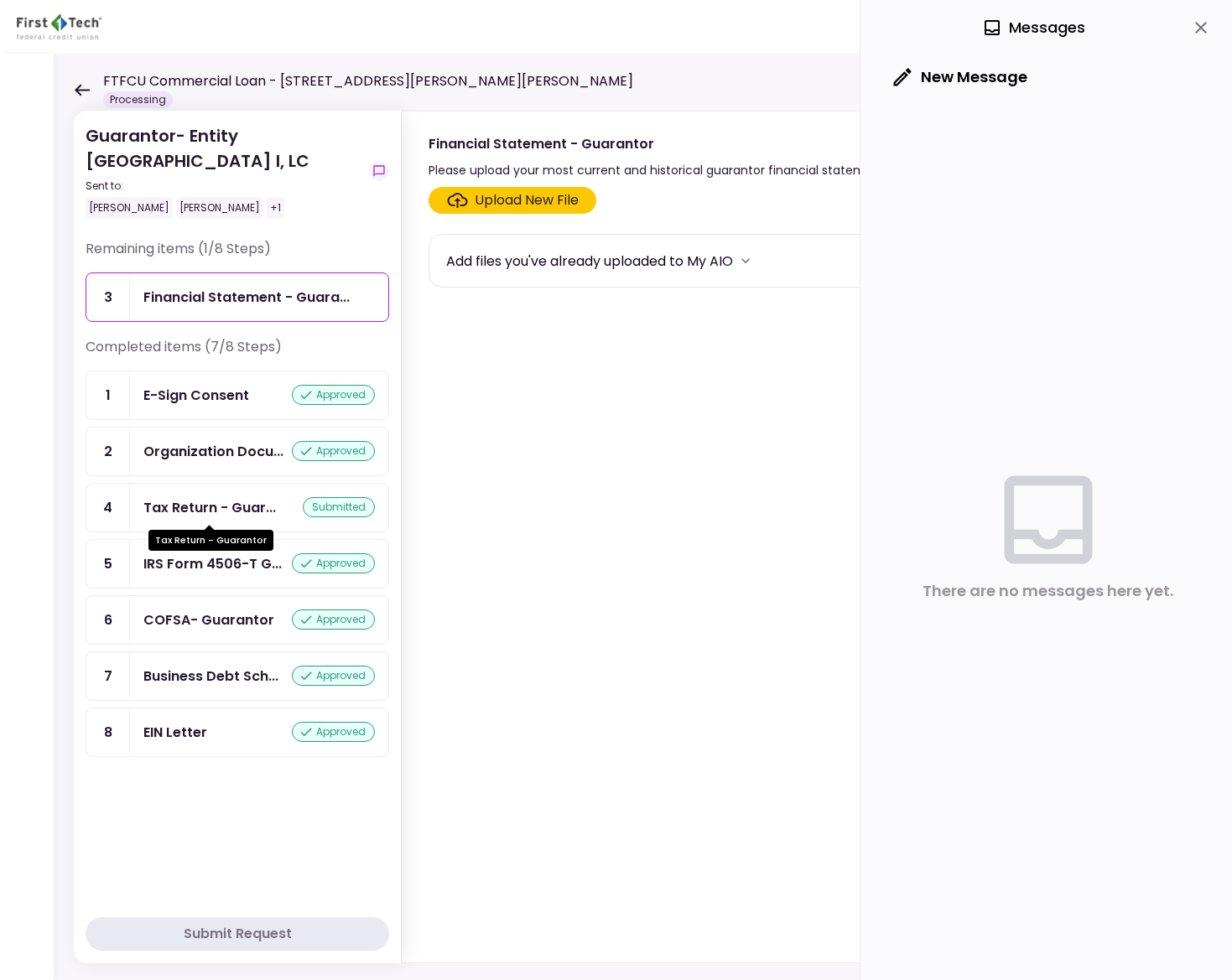 click on "Tax Return - Guar..." at bounding box center [210, 507] 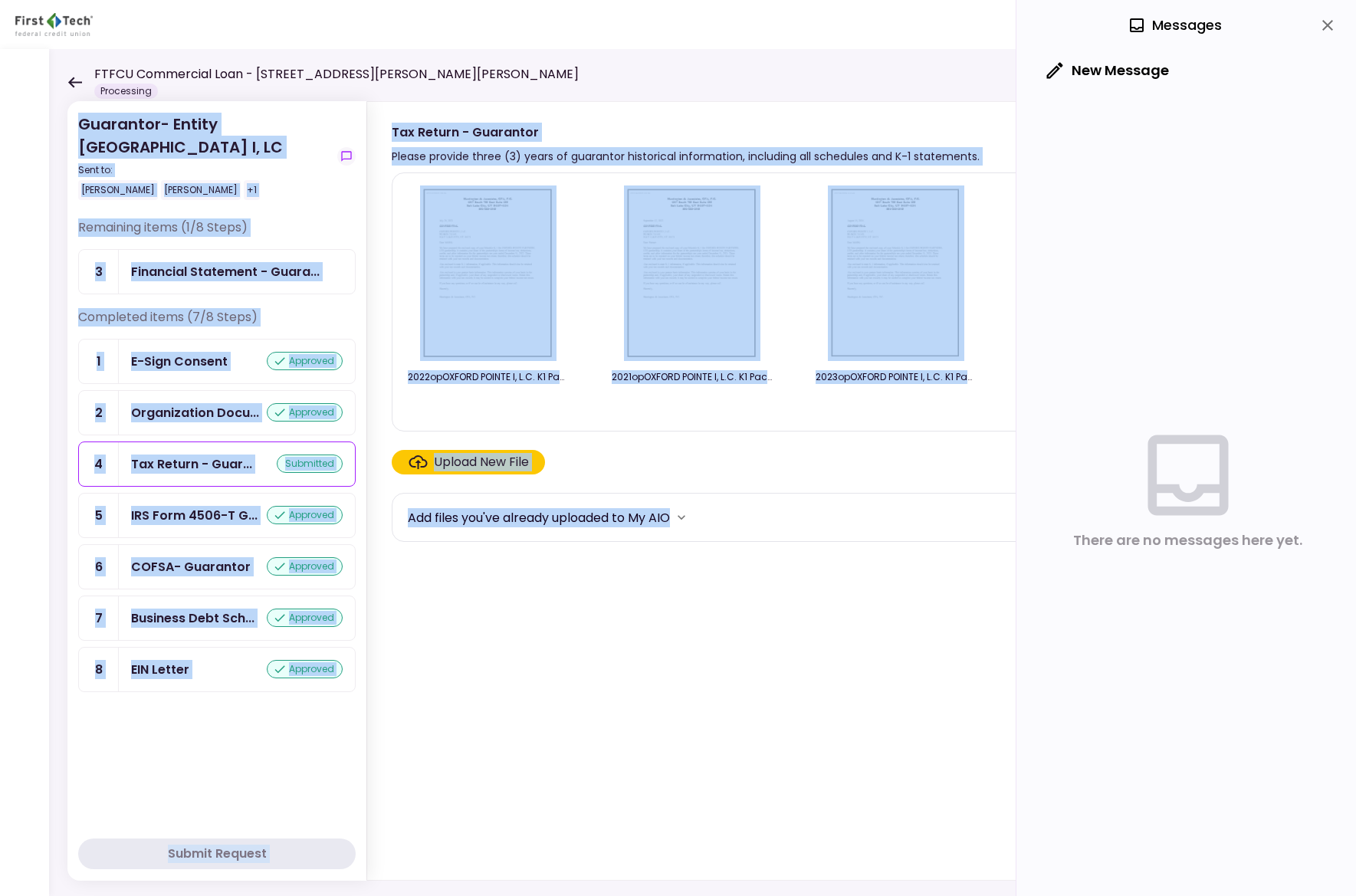 drag, startPoint x: 1355, startPoint y: 677, endPoint x: 1485, endPoint y: 684, distance: 130.18833 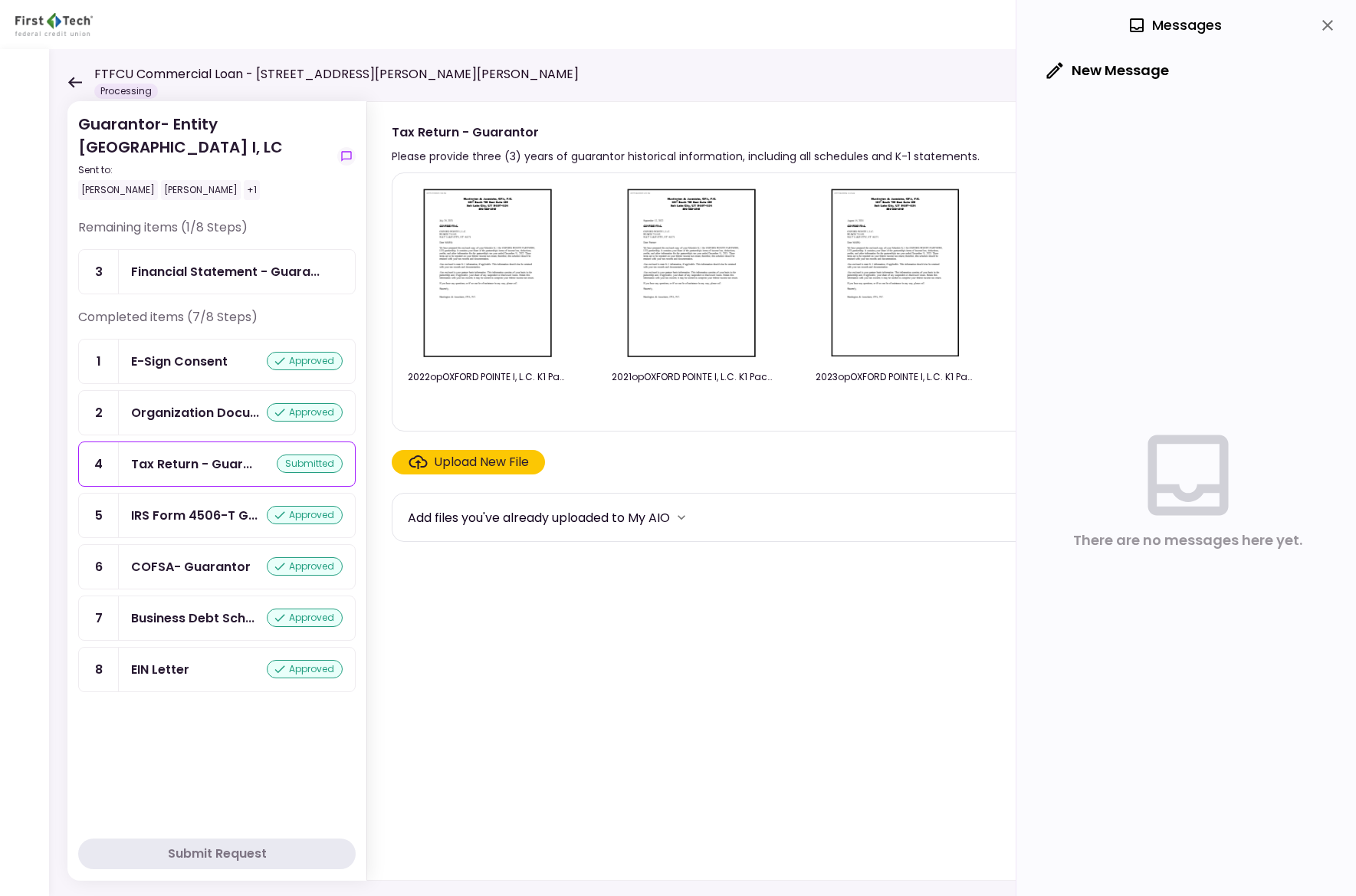 click on "There are no messages here yet." at bounding box center [1187, 487] 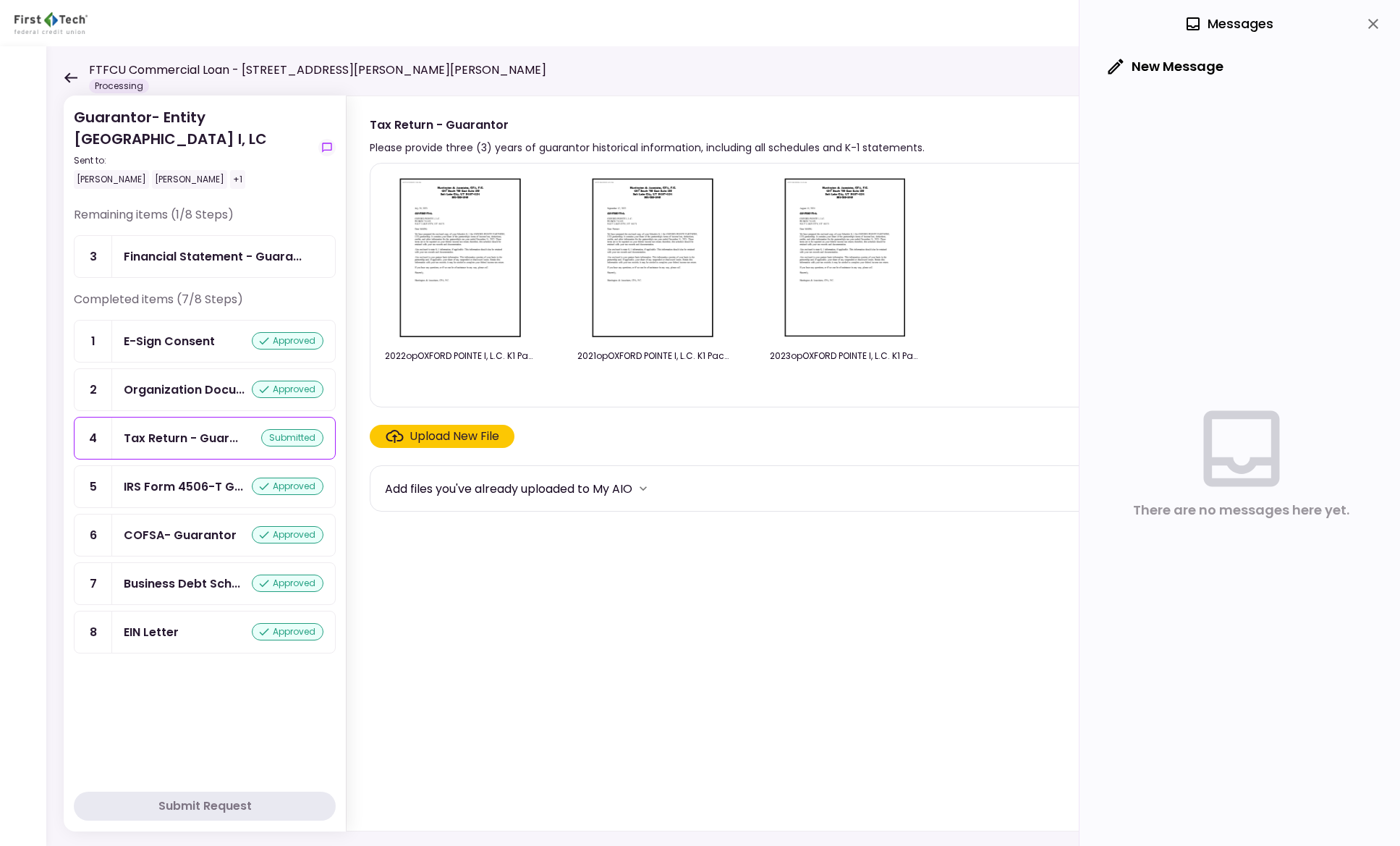 click at bounding box center (461, 258) 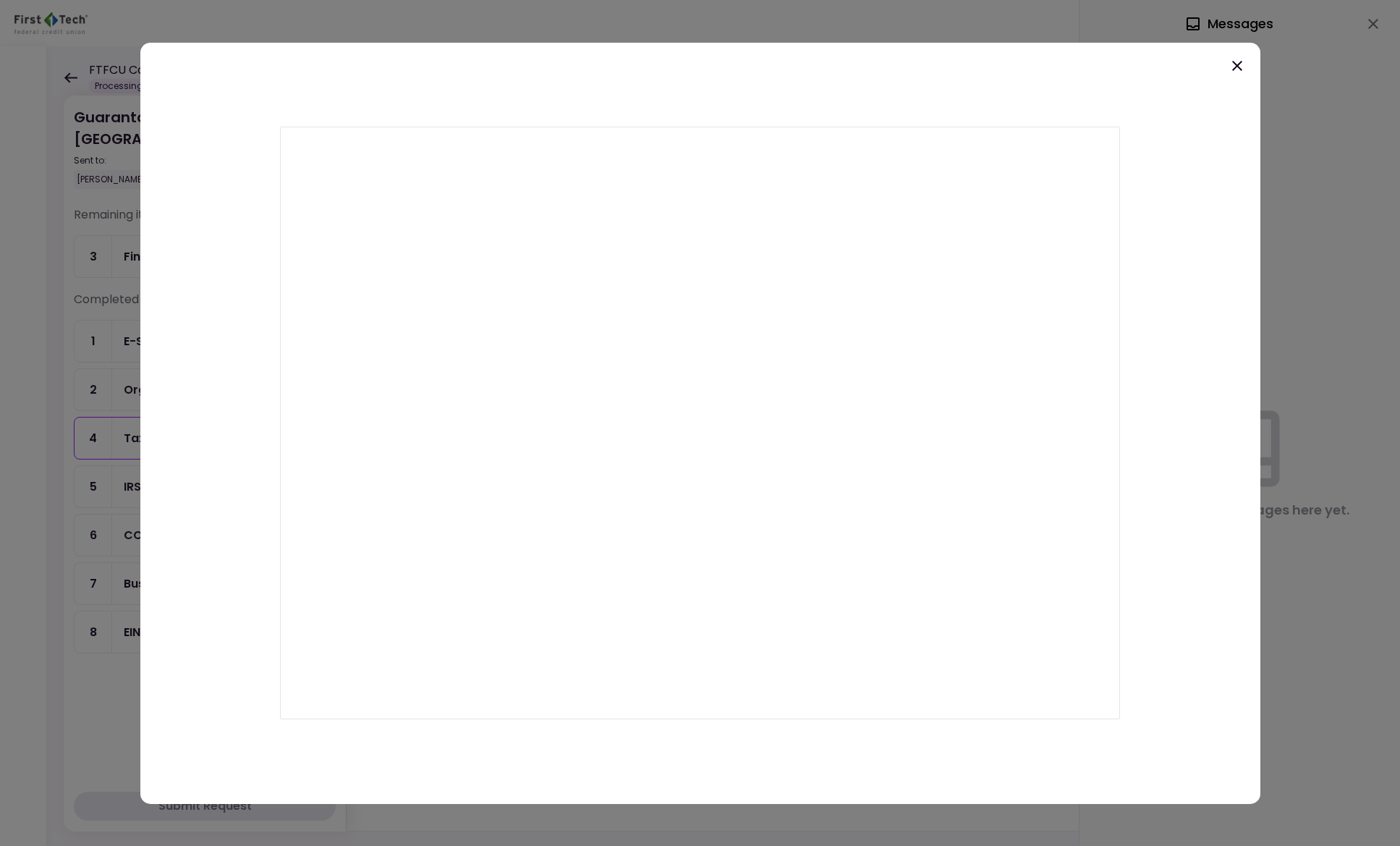 click 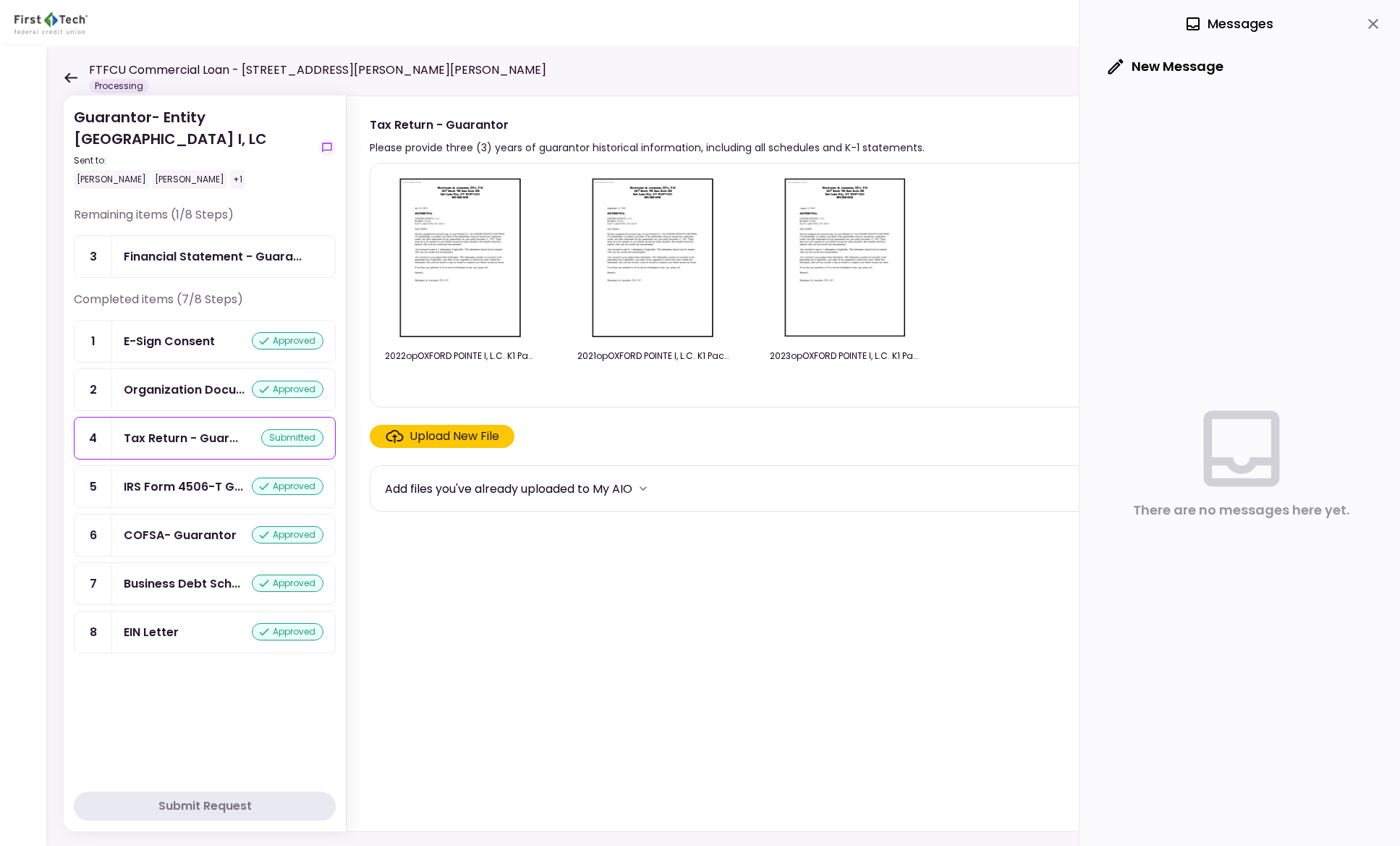 click on "Upload New File" at bounding box center (454, 436) 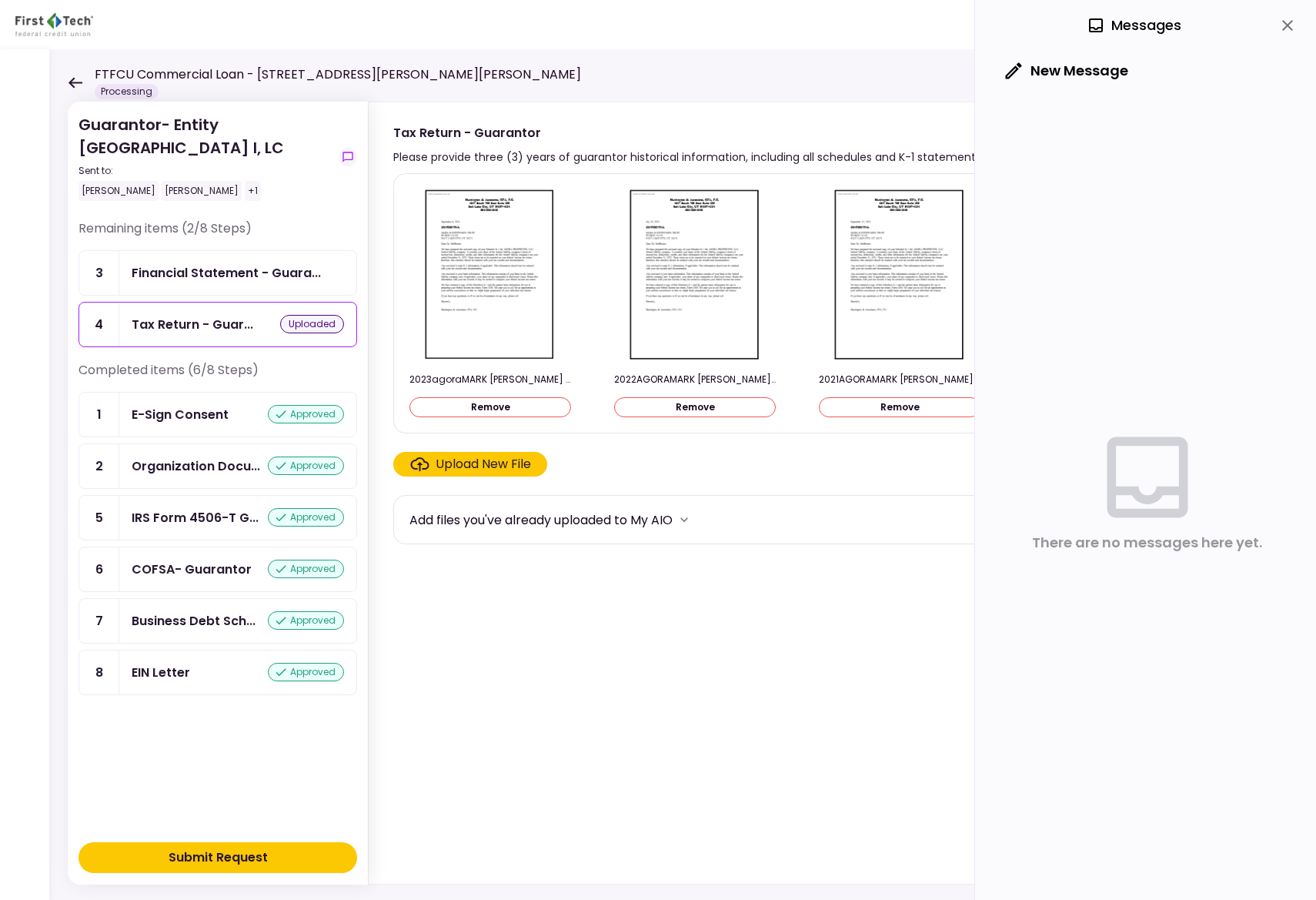 click on "Upload New File" at bounding box center [483, 464] 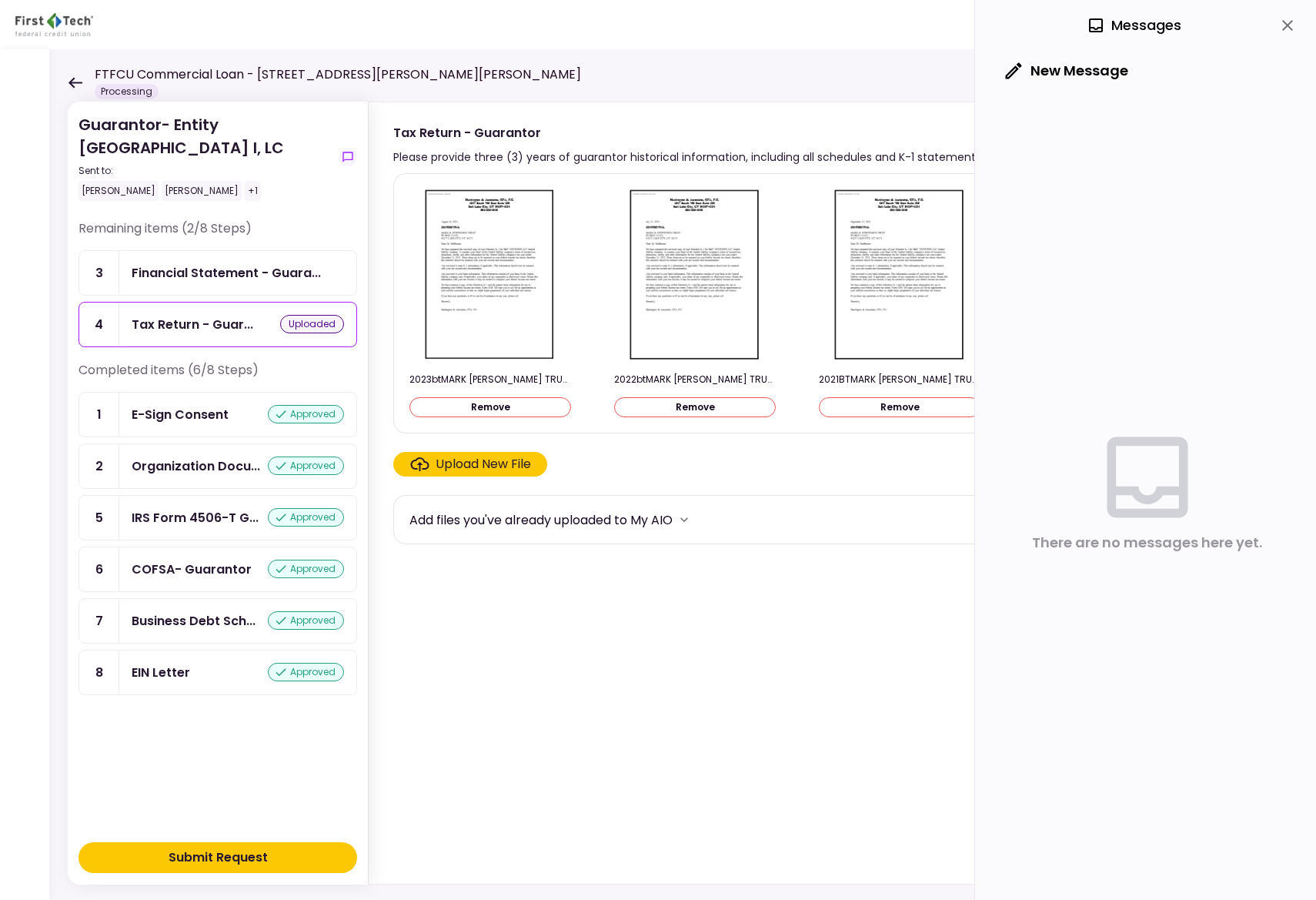 click on "Upload New File" at bounding box center [483, 464] 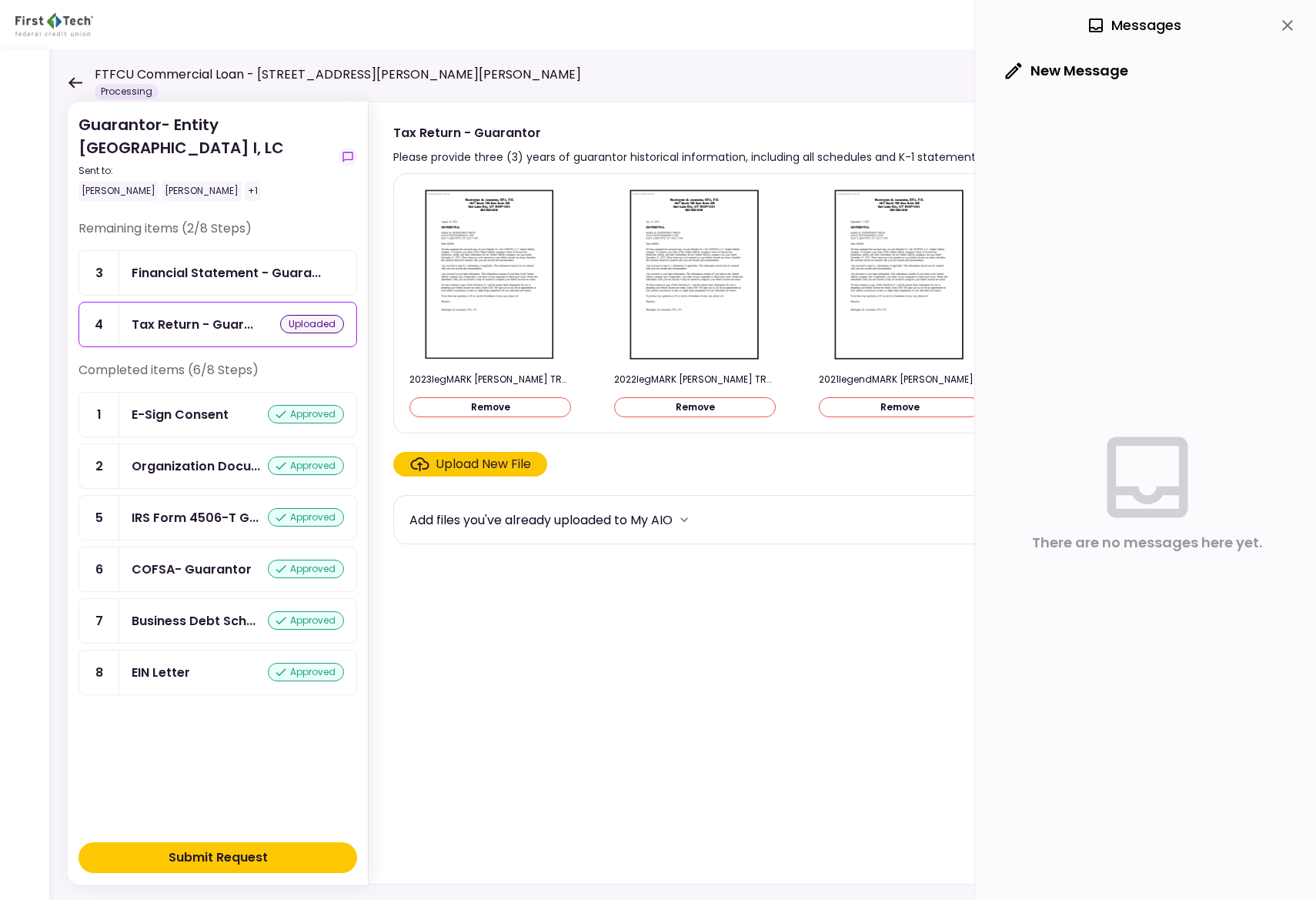 click on "2023legMARK [PERSON_NAME] TRUST K1 Package.pdf Remove 2022legMARK [PERSON_NAME] TRUST K1 Package.pdf Remove 2021legendMARK [PERSON_NAME] TRUST K1 Package (Copy 2).pdf Remove 2023btMARK [PERSON_NAME] TRUST K1 Package.pdf Remove 2022btMARK [PERSON_NAME] TRUST K1 Package.pdf Remove 2021BTMARK [PERSON_NAME] TRUST K1 Package.pdf Remove 2023agoraMARK H [PERSON_NAME] TRUST K1 Package.pdf Remove 2022AGORAMARK [PERSON_NAME] TRUST K1 Package.pdf Remove 2021AGORAMARK [PERSON_NAME] TRUST K1 Package (Copy 2).pdf Remove 2022opOXFORD POINTE I, L.C. K1 Package.pdf 2021opOXFORD POINTE I, L.C. K1 Package.pdf 2023opOXFORD POINTE I, L.C. K1 Package.pdf Upload New File Add files you've already uploaded to My AIO" at bounding box center (851, 525) 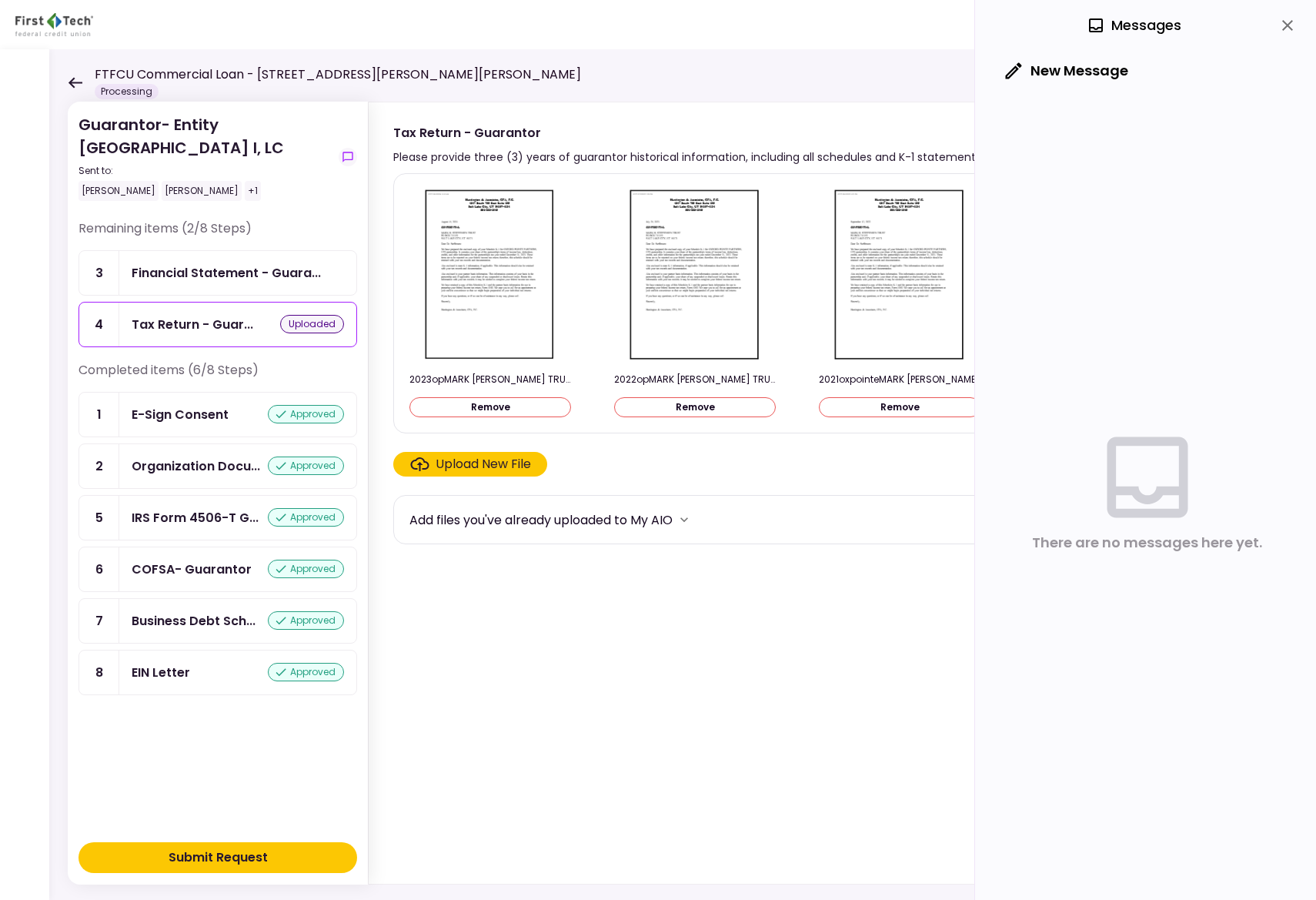 click on "Upload New File" at bounding box center (483, 464) 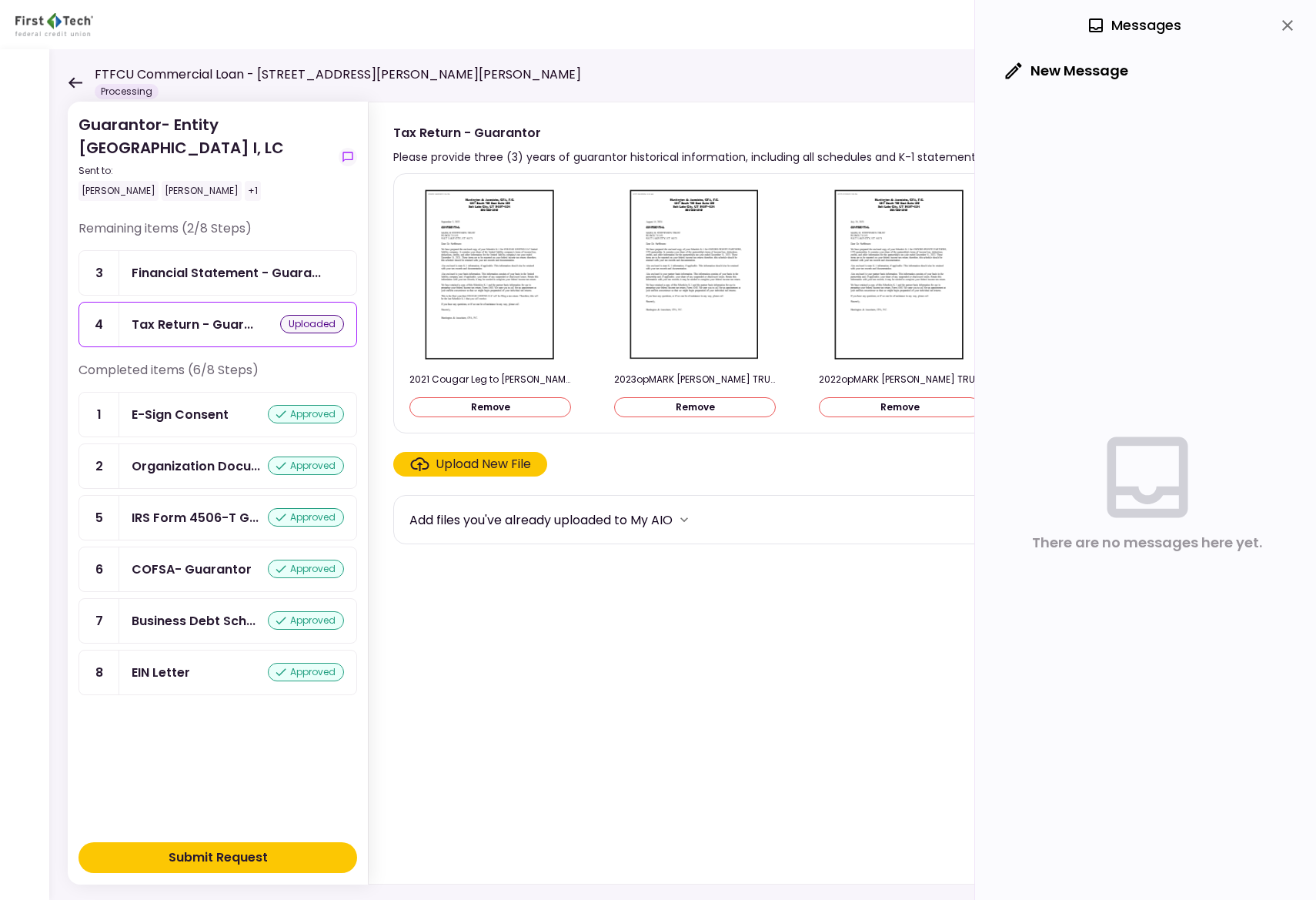 click on "Upload New File" at bounding box center (483, 464) 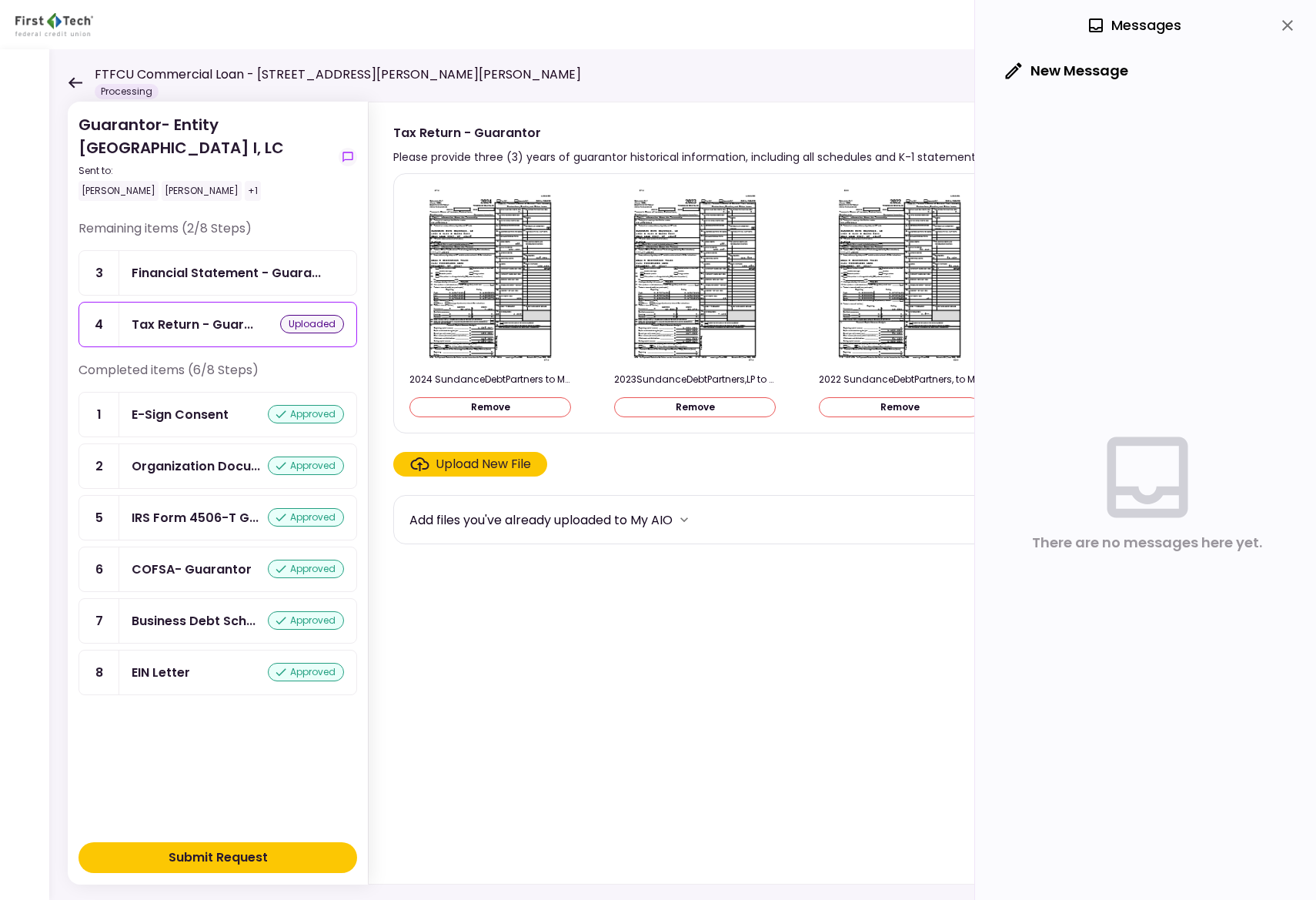 click on "Upload New File" at bounding box center [483, 464] 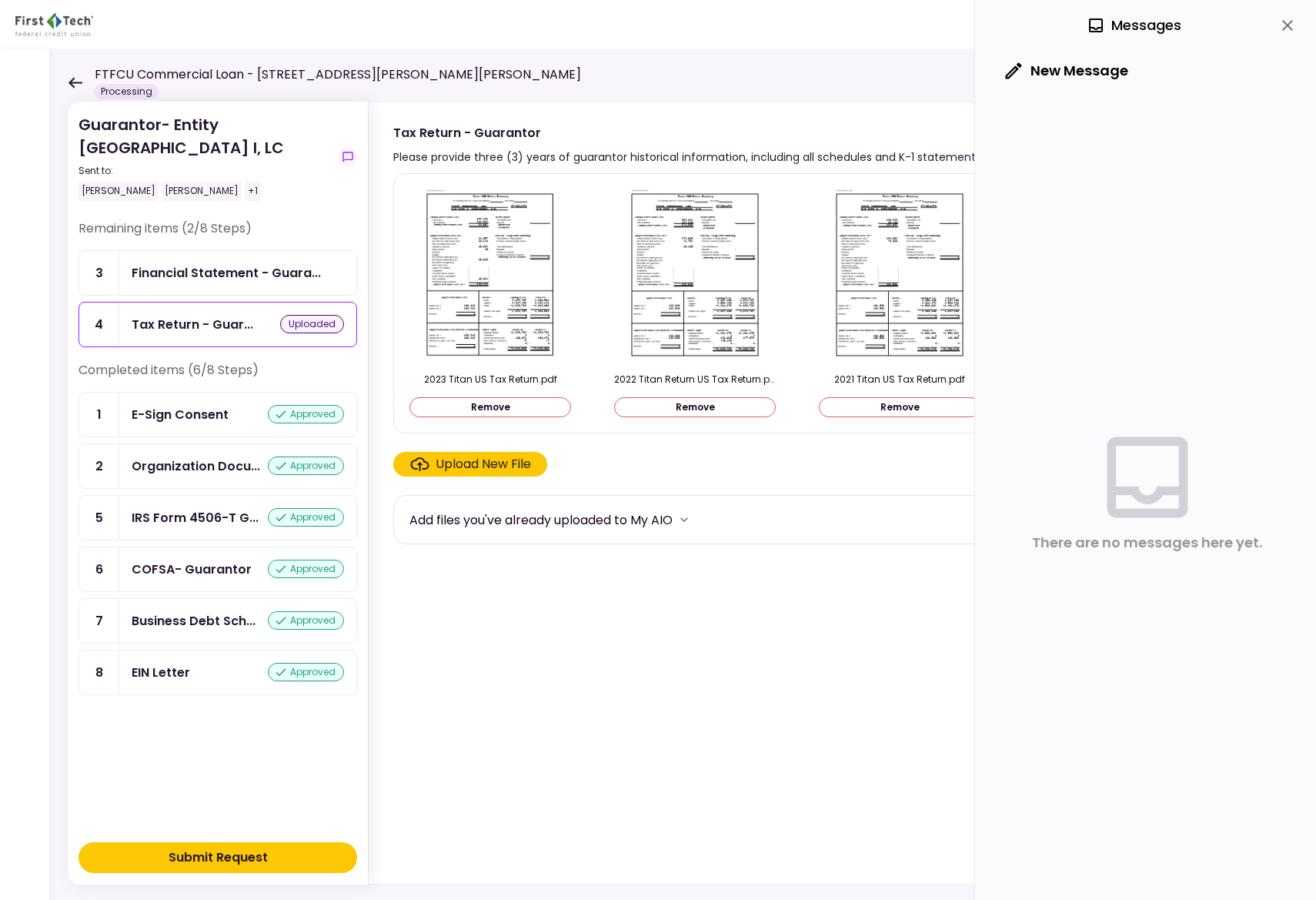 click on "Submit Request" at bounding box center (218, 858) 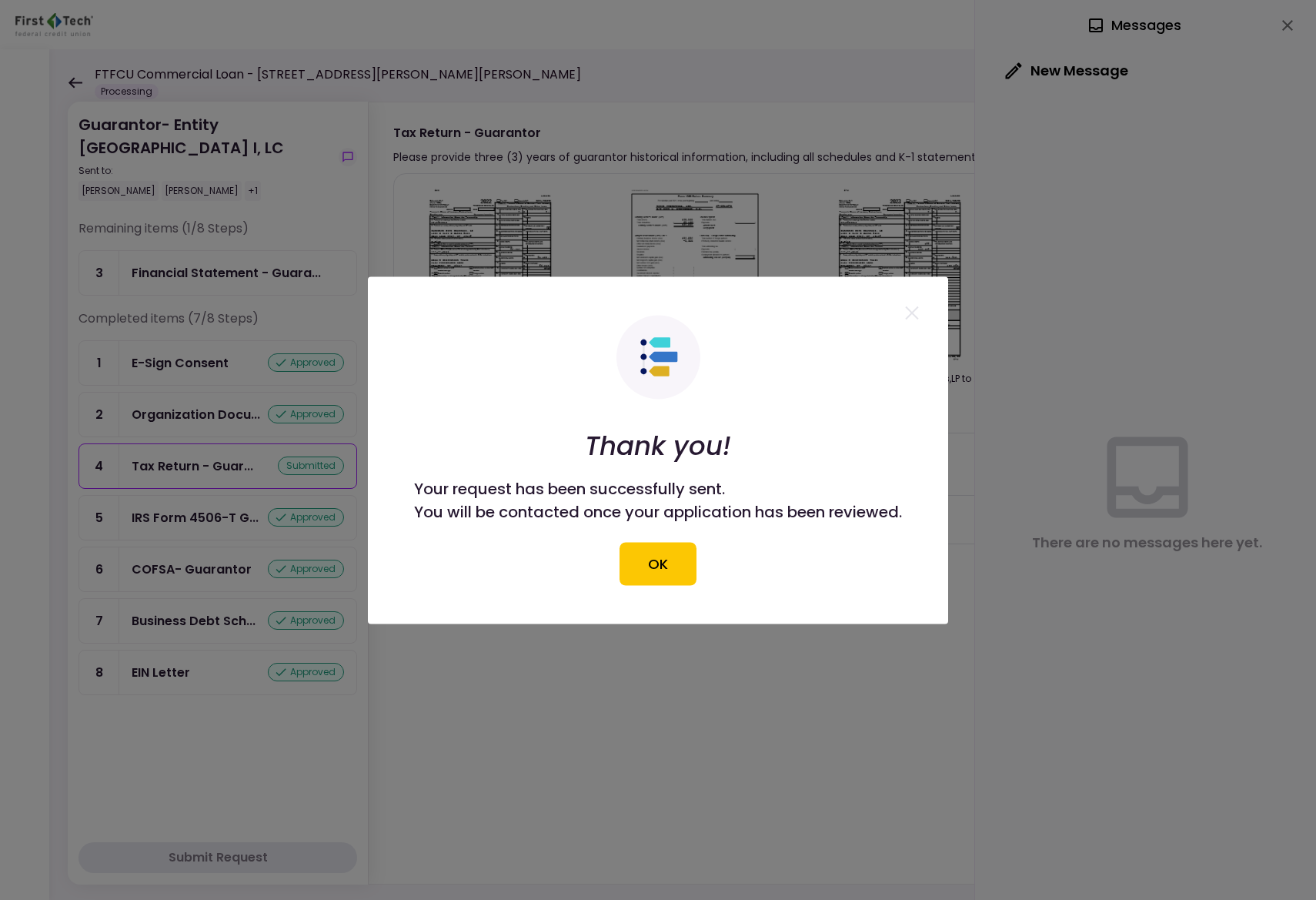 click on "OK" at bounding box center [658, 564] 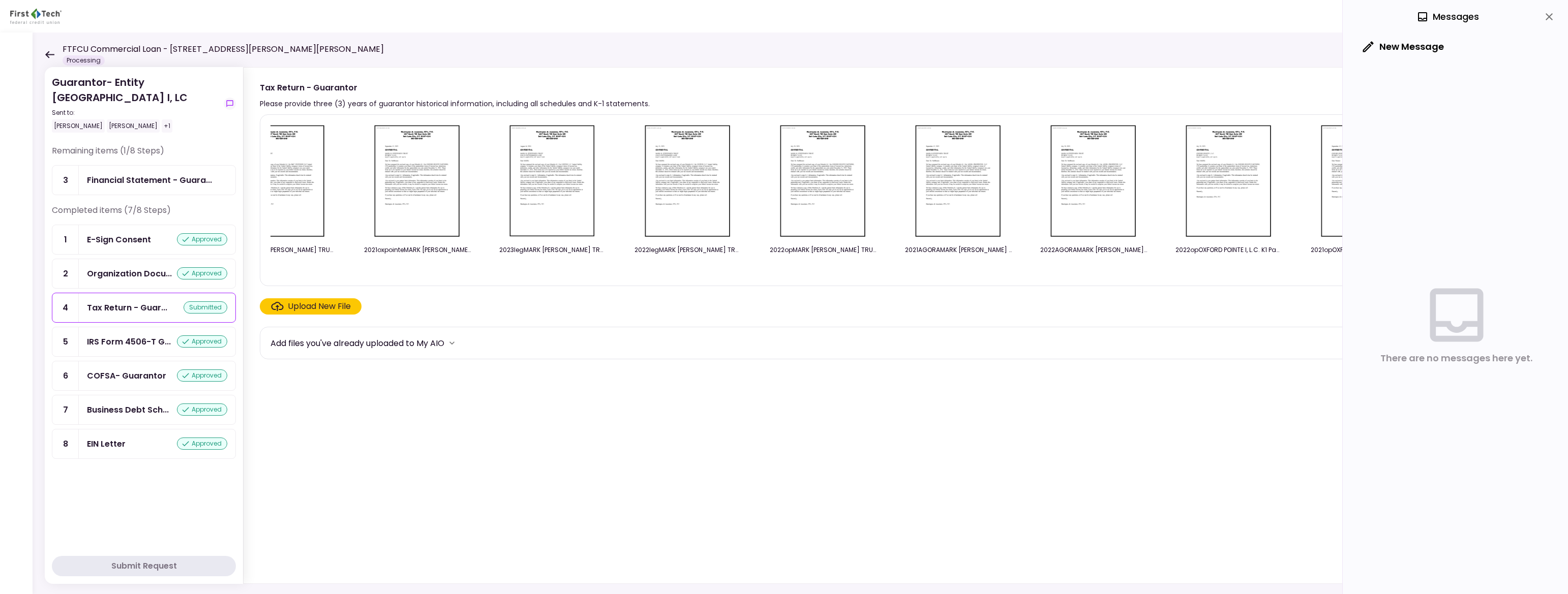 scroll, scrollTop: 0, scrollLeft: 1716, axis: horizontal 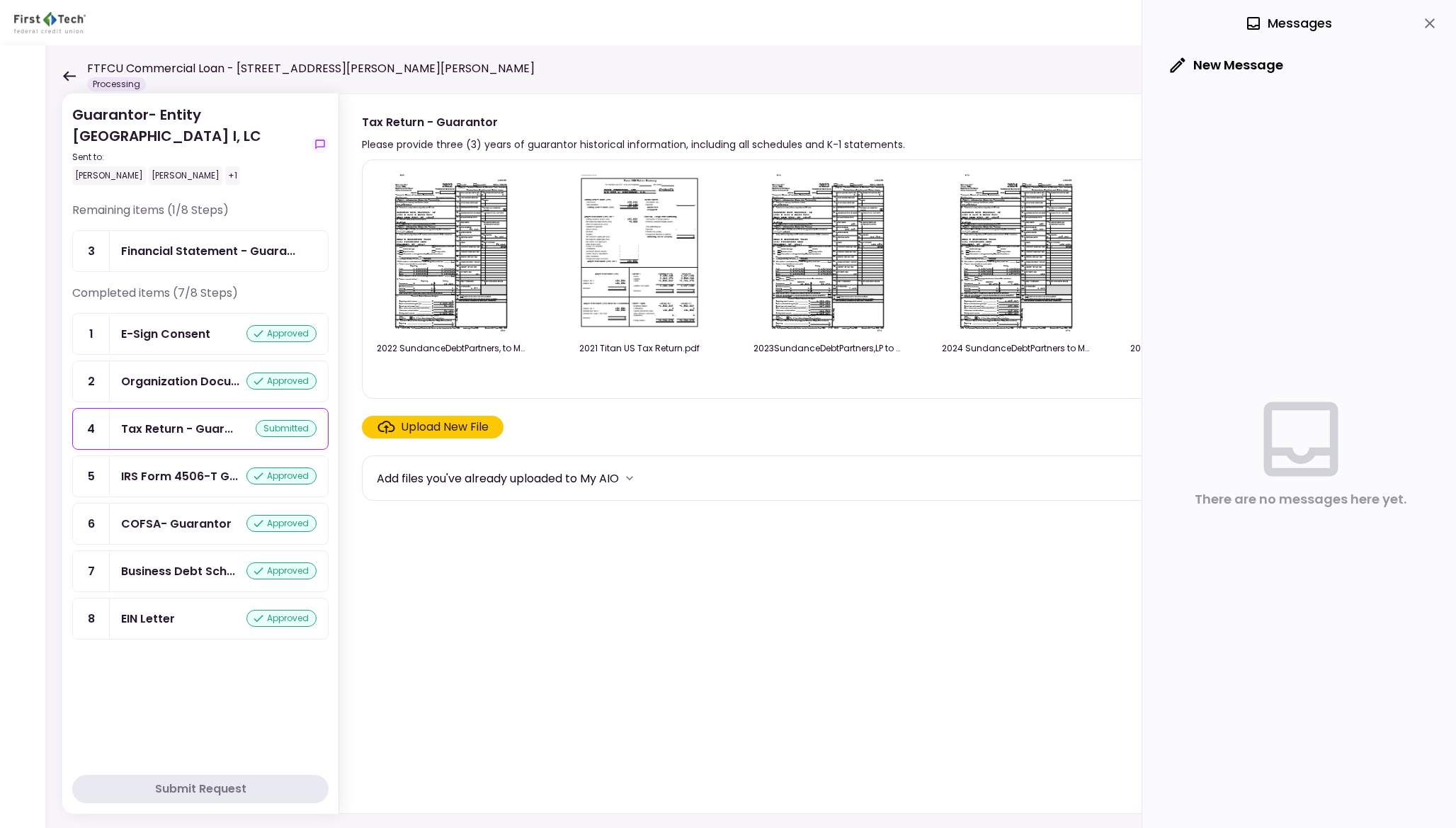 click on "2022 SundanceDebtPartners, to MarkHSteffensenTrust2022ScheduleK-1.pdf 2021 Titan US Tax Return.pdf 2023SundanceDebtPartners,LP to MarkHSteffensenTrust2023ScheduleK-1.pdf 2024 SundanceDebtPartners to MarkHSteffensenTrust2024ScheduleK-1.pdf 2023agoraMARK H [PERSON_NAME] TRUST K1 Package.pdf 2023 Titan US Tax Return.pdf 2022 Titan Return US Tax Return.pdf 2023opMARK [PERSON_NAME] TRUST K1 Package.pdf 2021BTMARK [PERSON_NAME] TRUST K1 Package.pdf 2021 Cougar Leg to [PERSON_NAME] TRUST K1 Package.pdf 2023btMARK [PERSON_NAME] TRUST K1 Package.pdf 2021legendMARK [PERSON_NAME] TRUST K1 Package (Copy 2).pdf 2022btMARK [PERSON_NAME] TRUST K1 Package.pdf 2021oxpointeMARK [PERSON_NAME] TRUST K1 Package.pdf 2023legMARK [PERSON_NAME] TRUST K1 Package.pdf 2022legMARK [PERSON_NAME] TRUST K1 Package.pdf 2022opMARK [PERSON_NAME] TRUST.pdf 2021AGORAMARK [PERSON_NAME] TRUST K1 Package (Copy 2).pdf 2022AGORAMARK [PERSON_NAME] TRUST K1 Package.pdf 2022opOXFORD POINTE I, L.C. K1 Package.pdf 2021opOXFORD POINTE I, L.C. K1 Package.pdf" at bounding box center [906, 483] 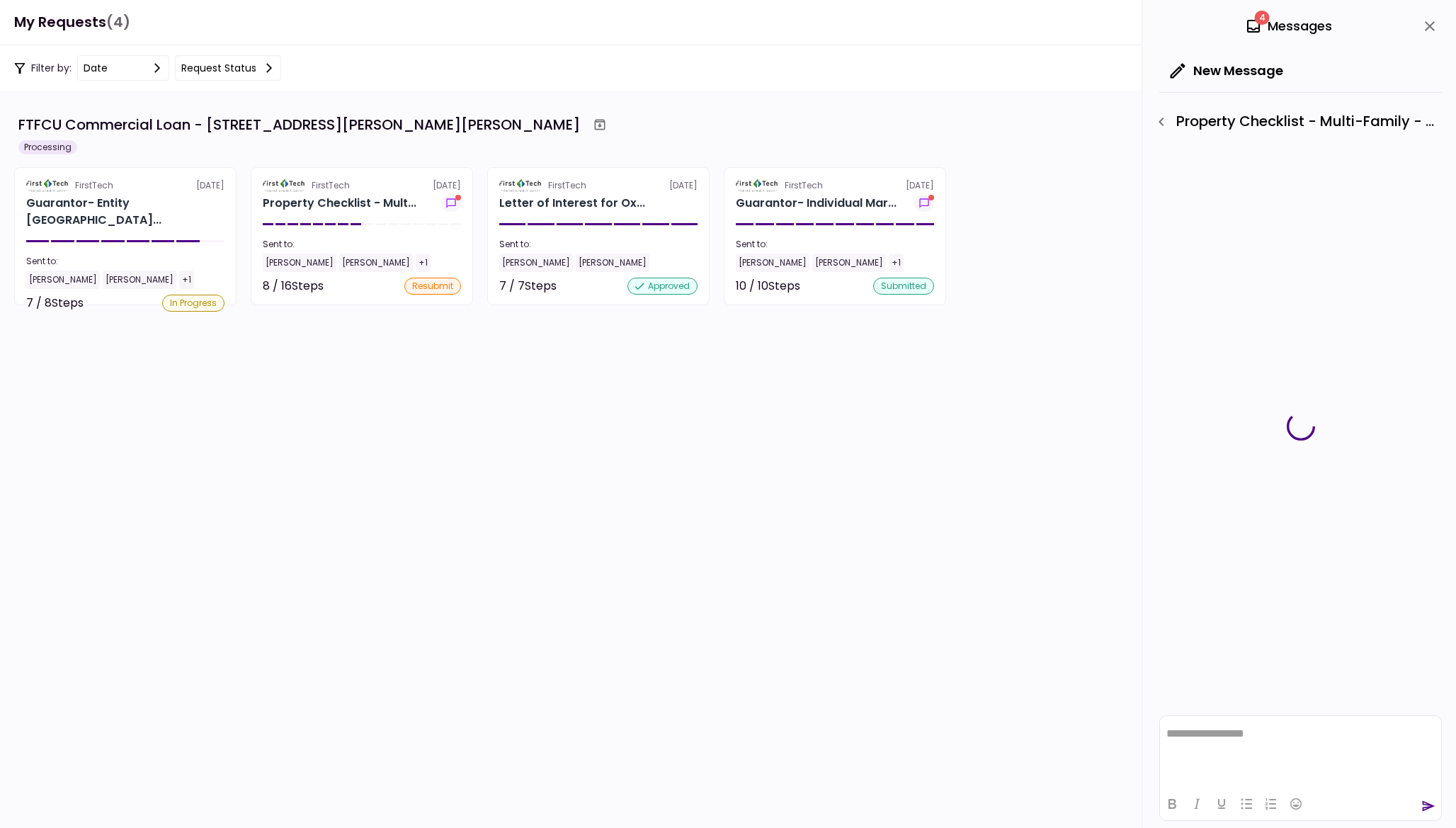 scroll, scrollTop: 0, scrollLeft: 0, axis: both 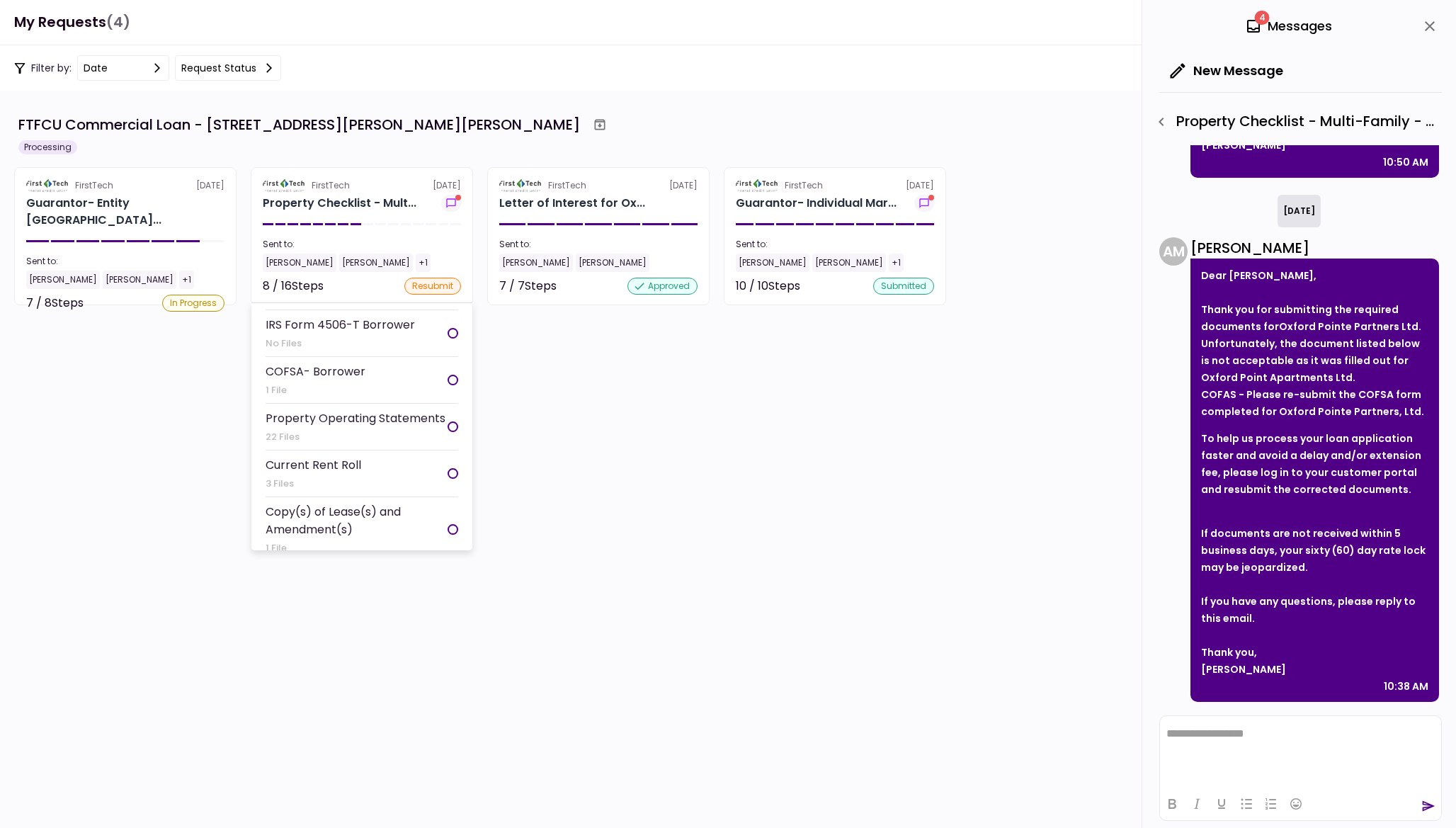 click on "COFSA- Borrower" at bounding box center (315, 371) 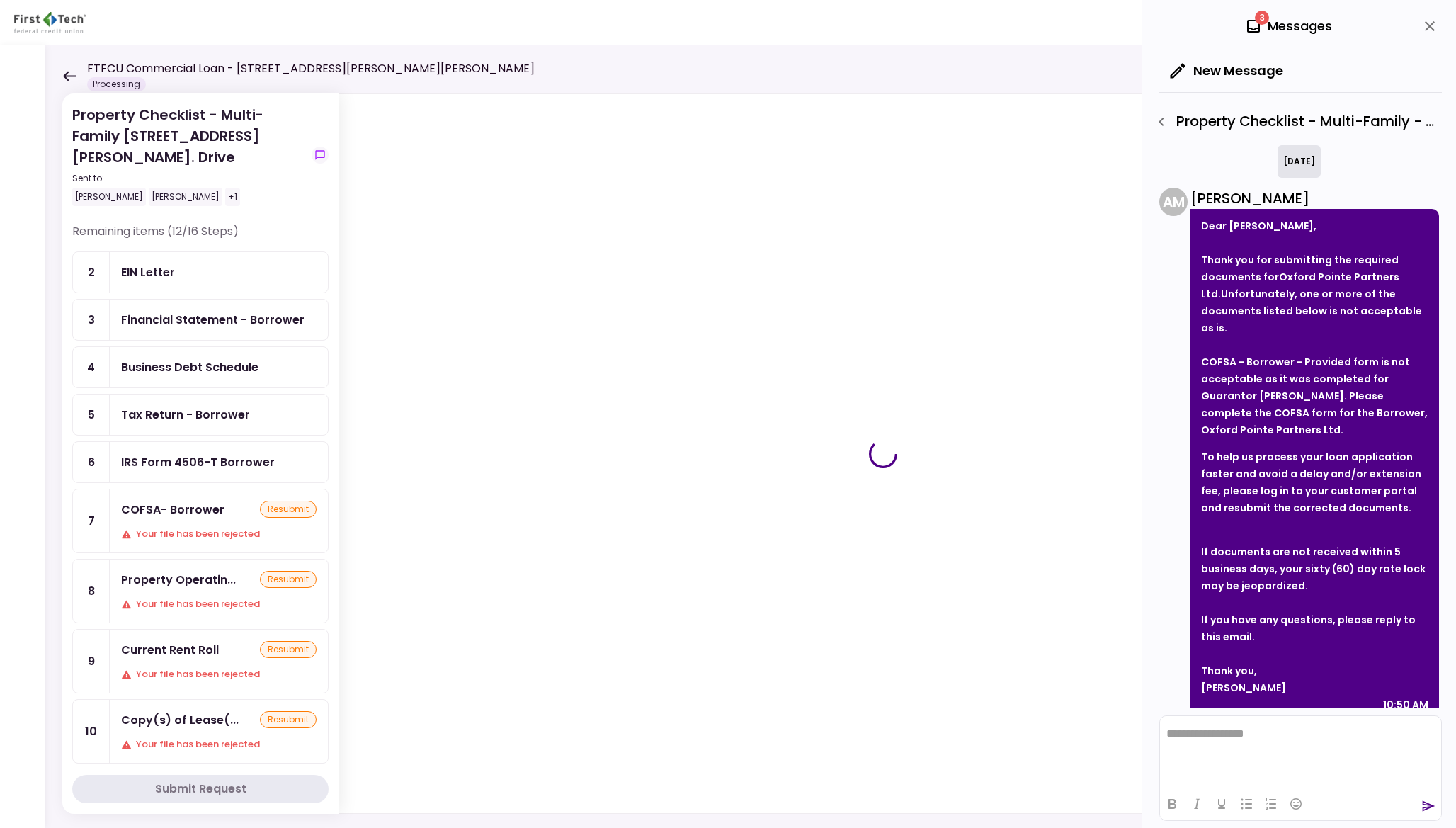 scroll, scrollTop: 0, scrollLeft: 0, axis: both 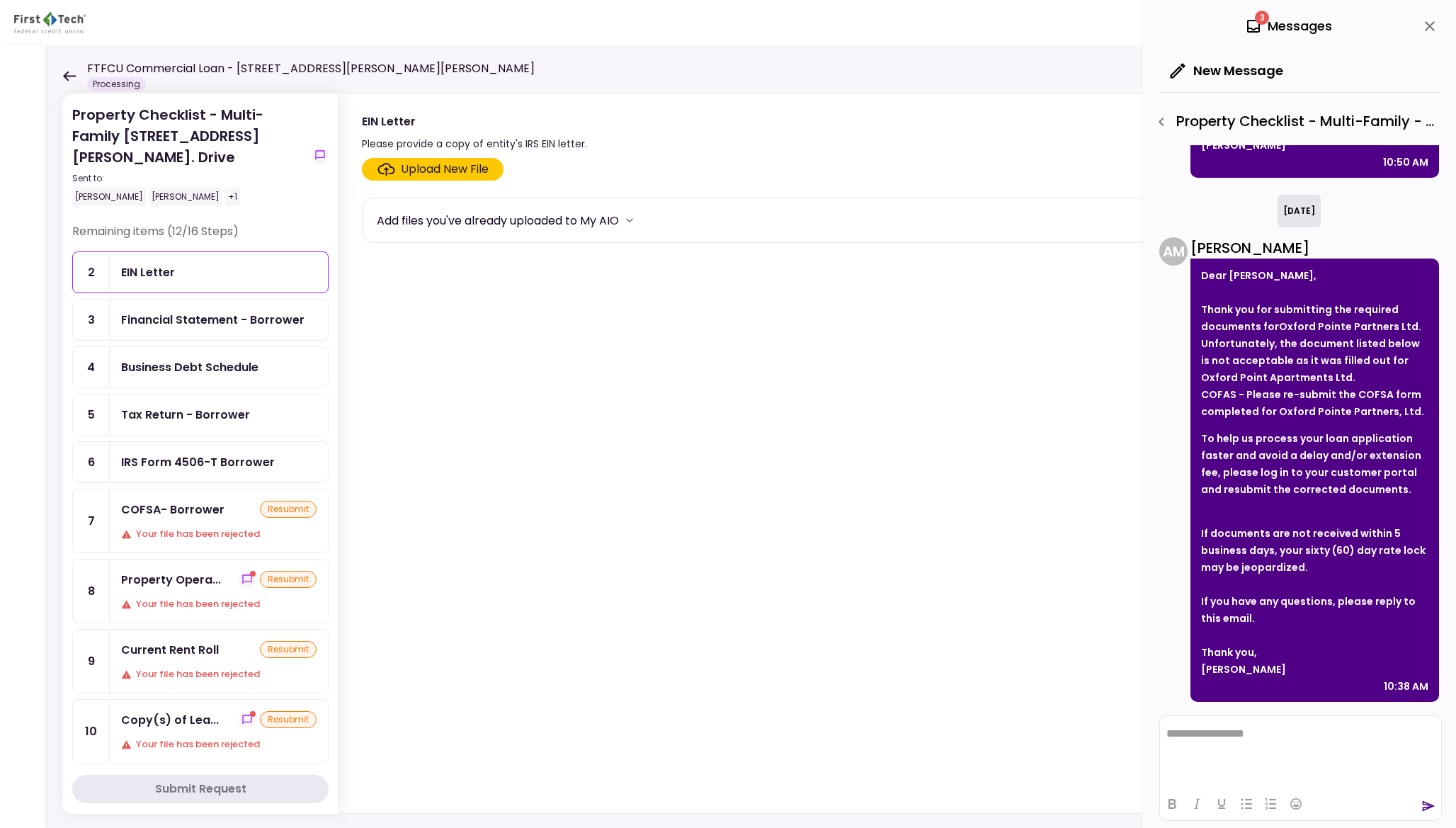 click on "COFSA- Borrower resubmit Your file has been rejected" at bounding box center [219, 521] 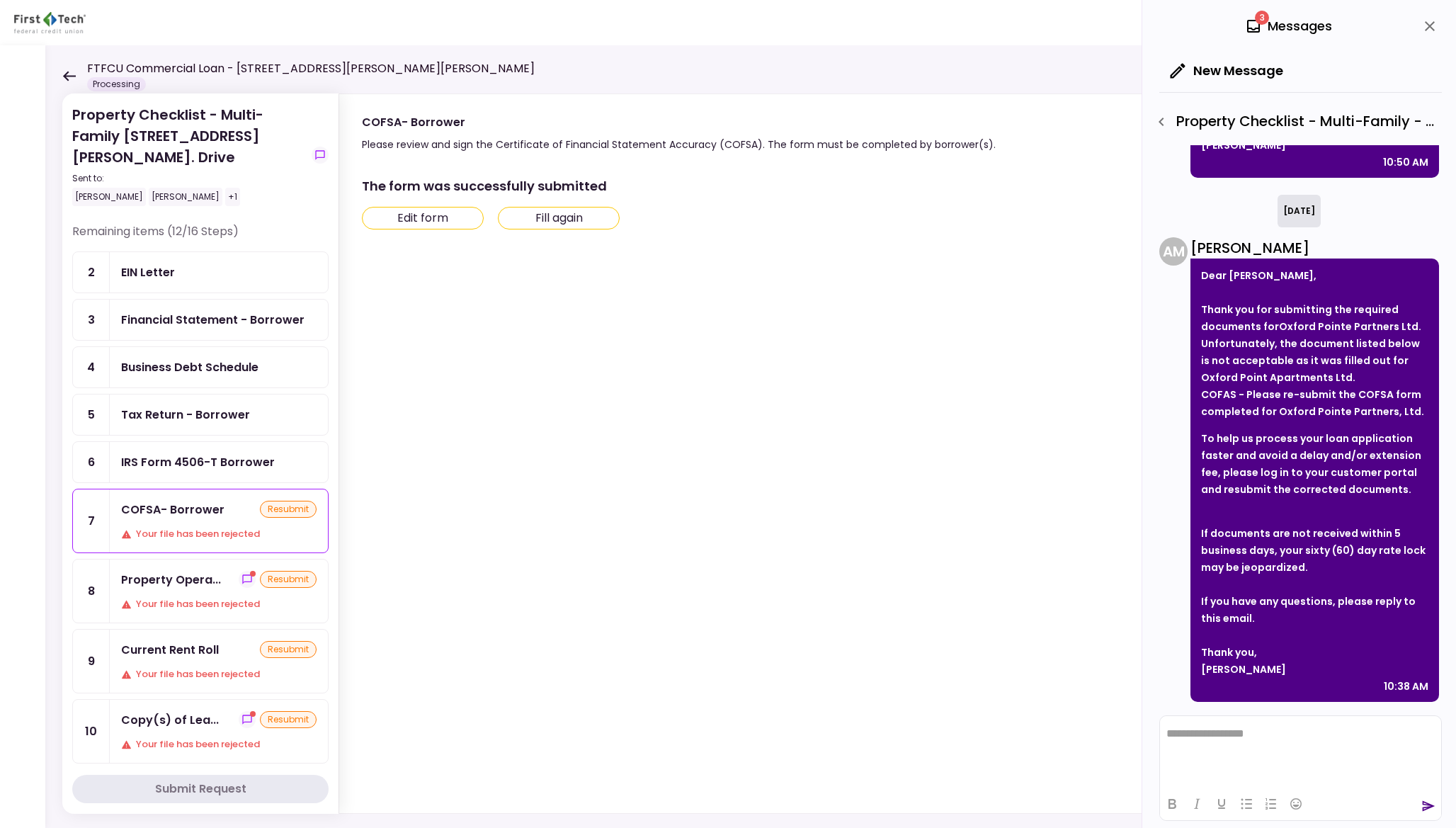 click on "Edit form" at bounding box center (423, 218) 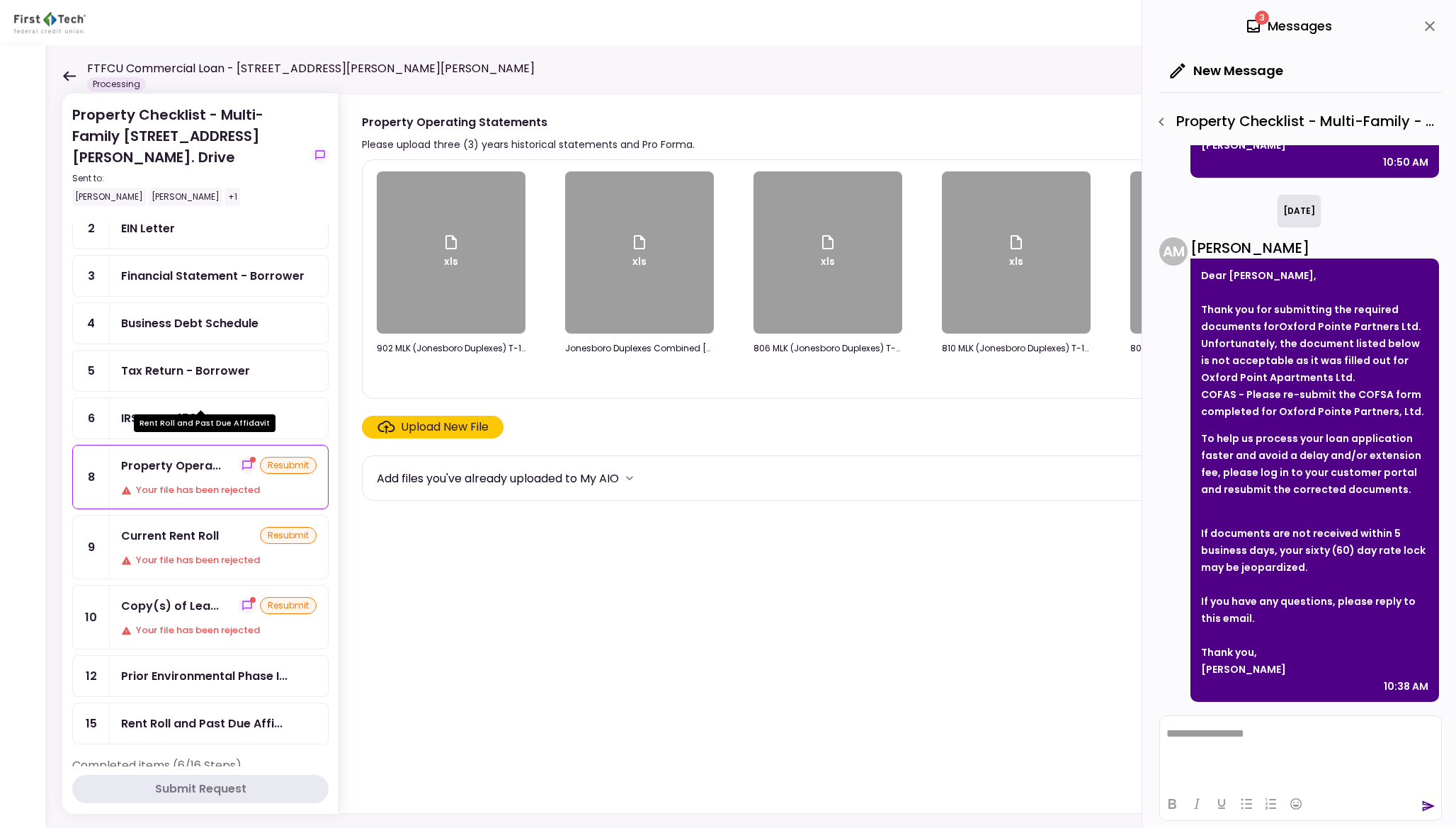 scroll, scrollTop: 0, scrollLeft: 0, axis: both 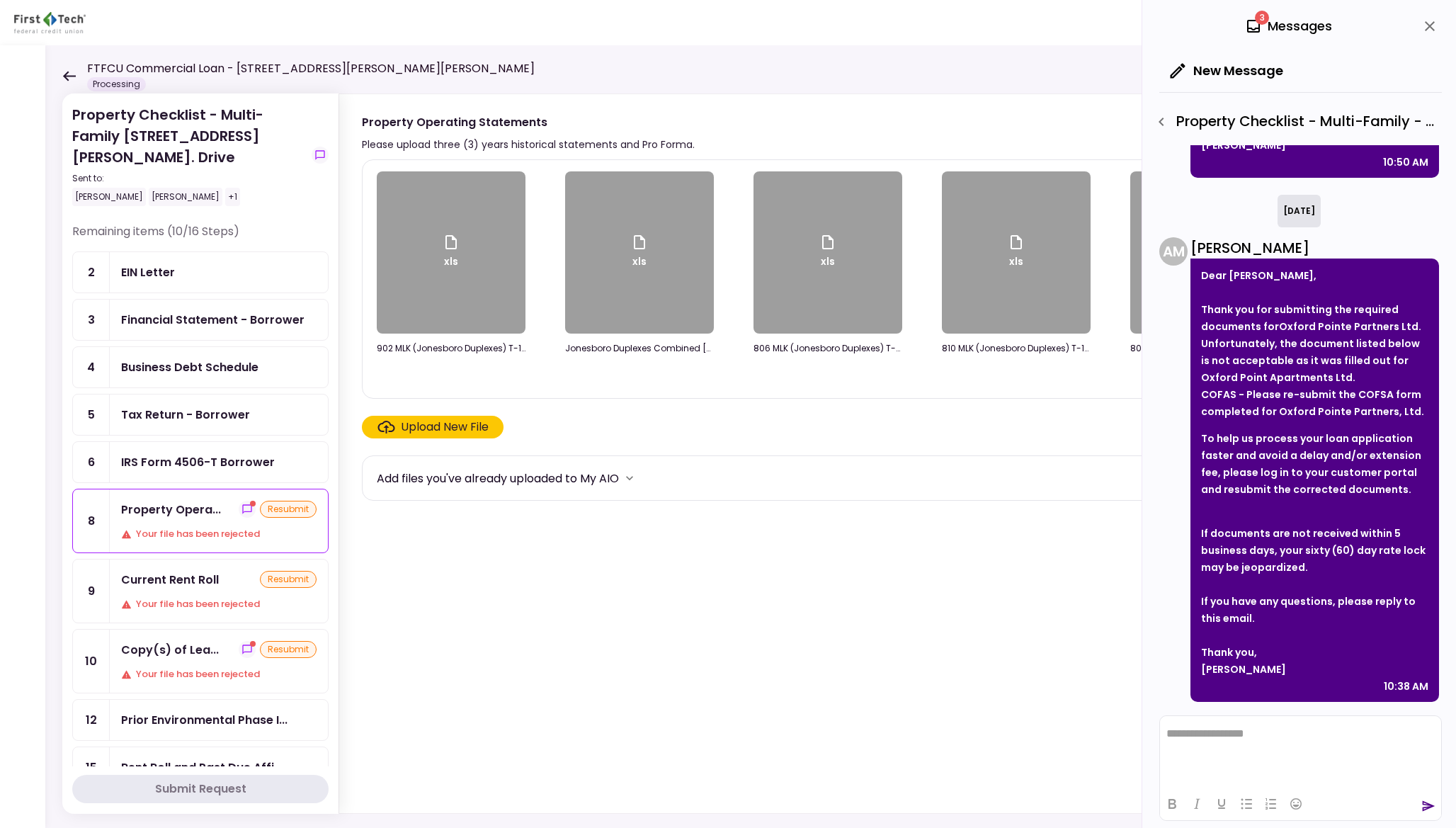 click 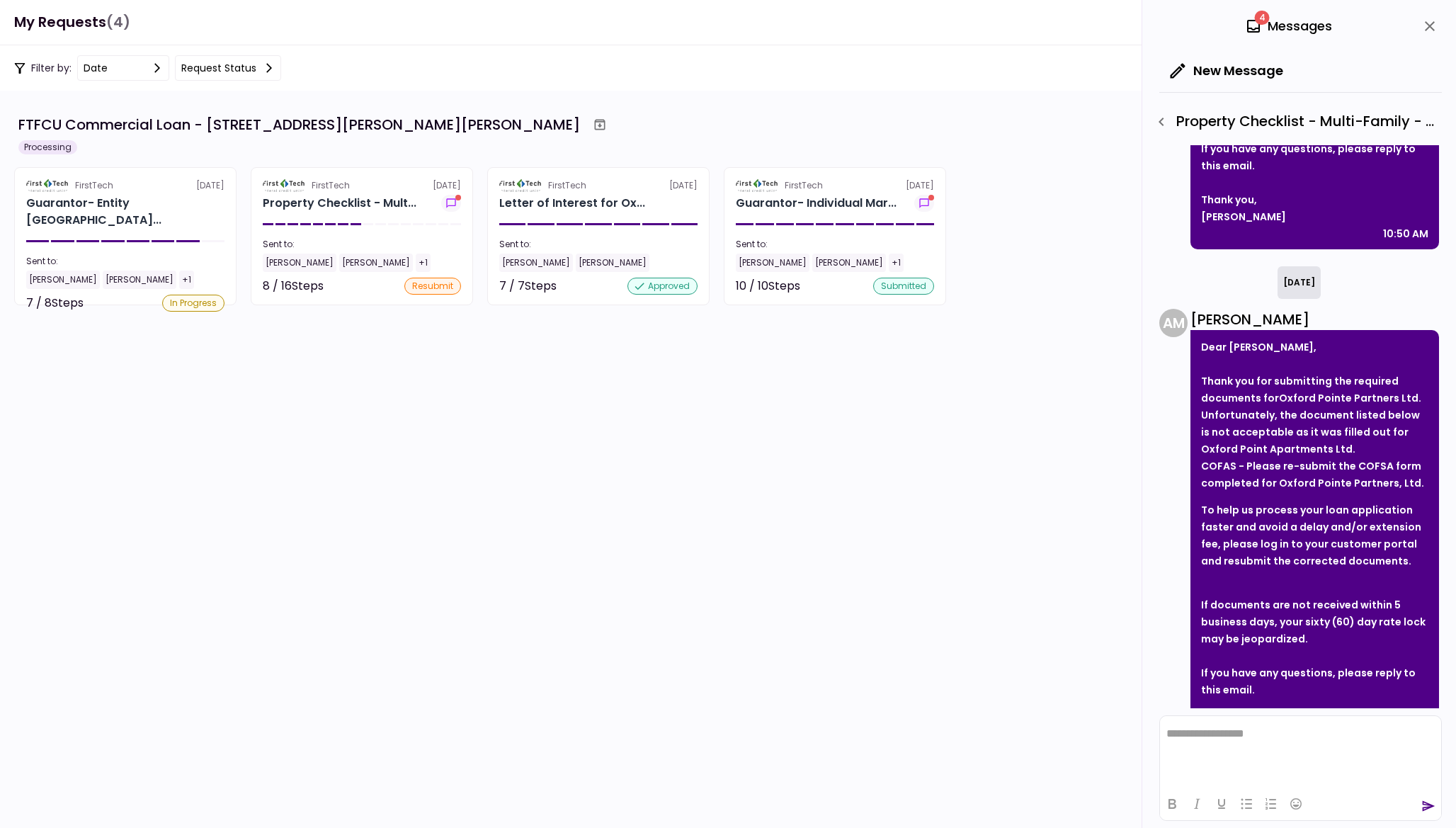 scroll, scrollTop: 472, scrollLeft: 0, axis: vertical 